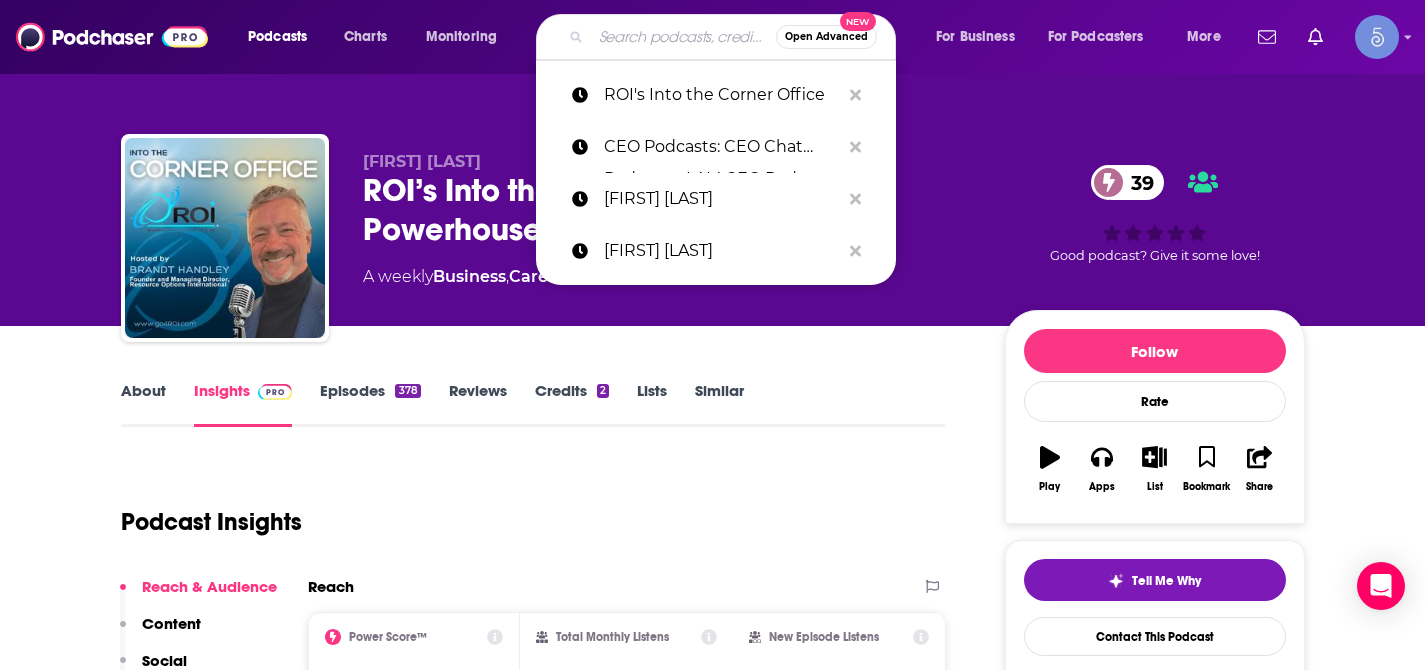type on "Search Hustle Digital Marketing Podcast" 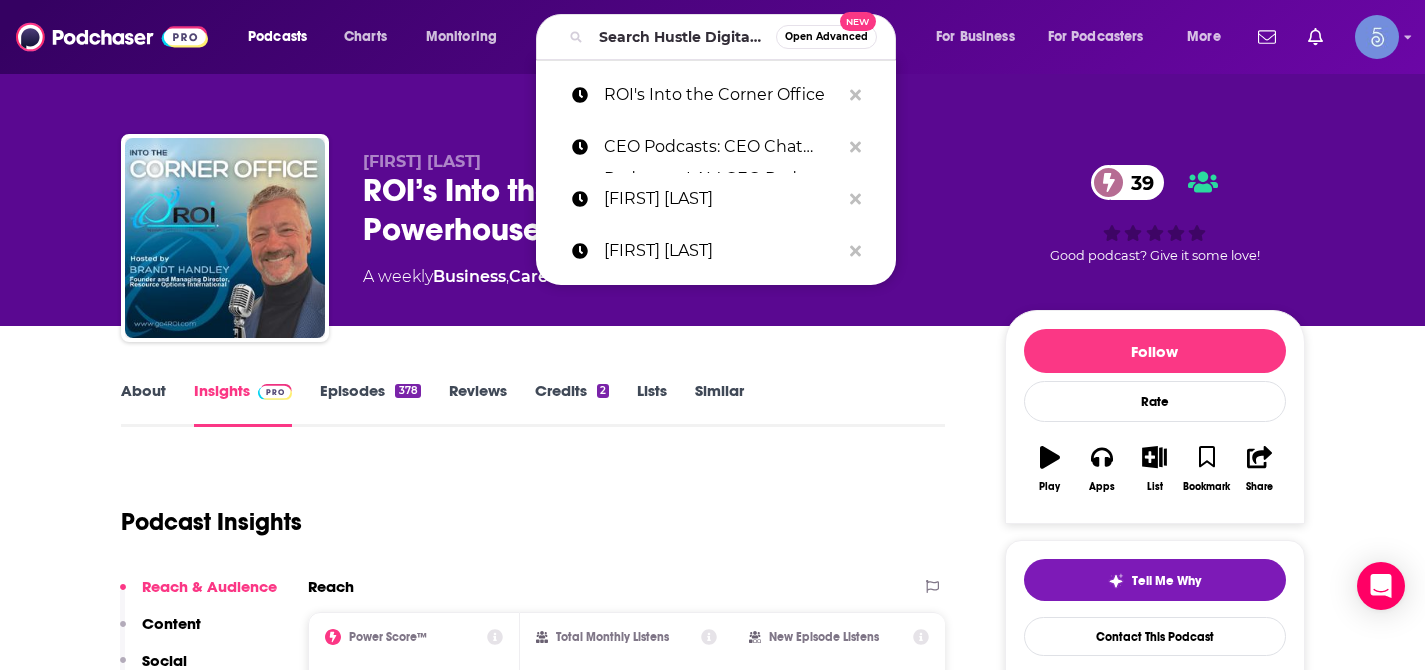 scroll, scrollTop: 221, scrollLeft: 0, axis: vertical 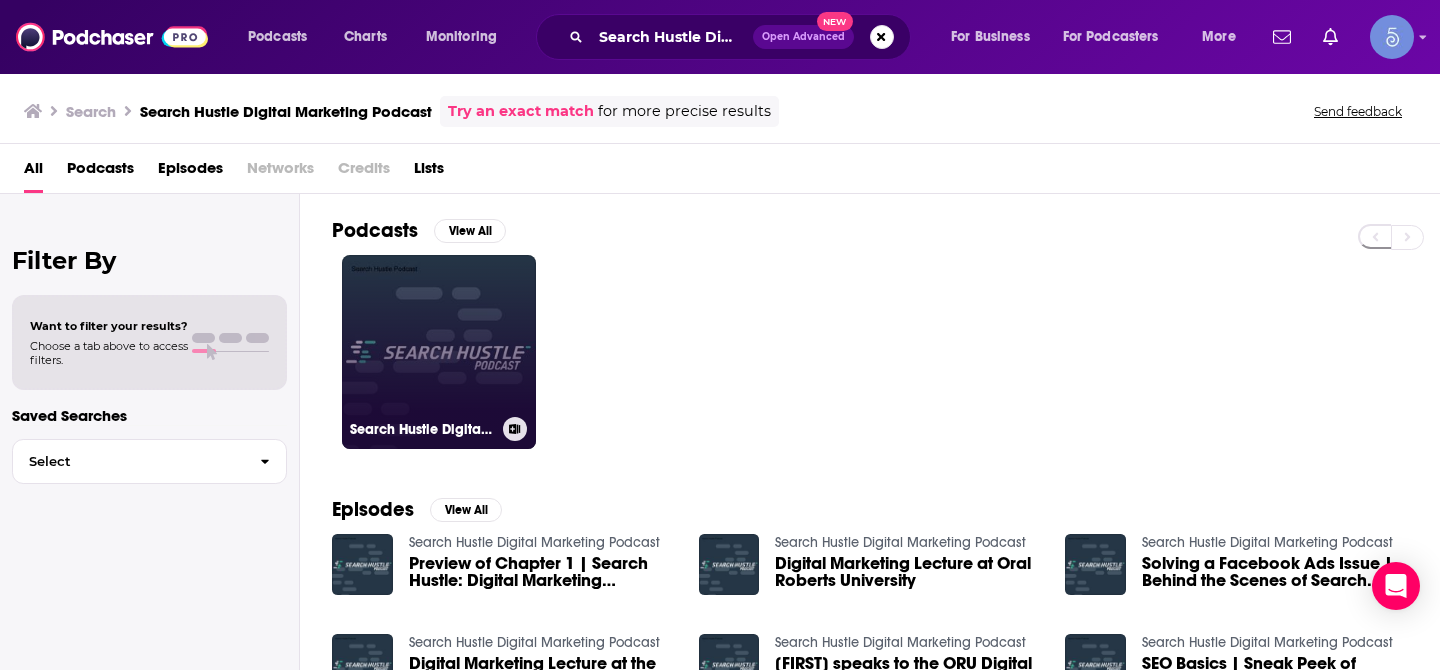 click on "Search Hustle Digital Marketing Podcast" at bounding box center (439, 352) 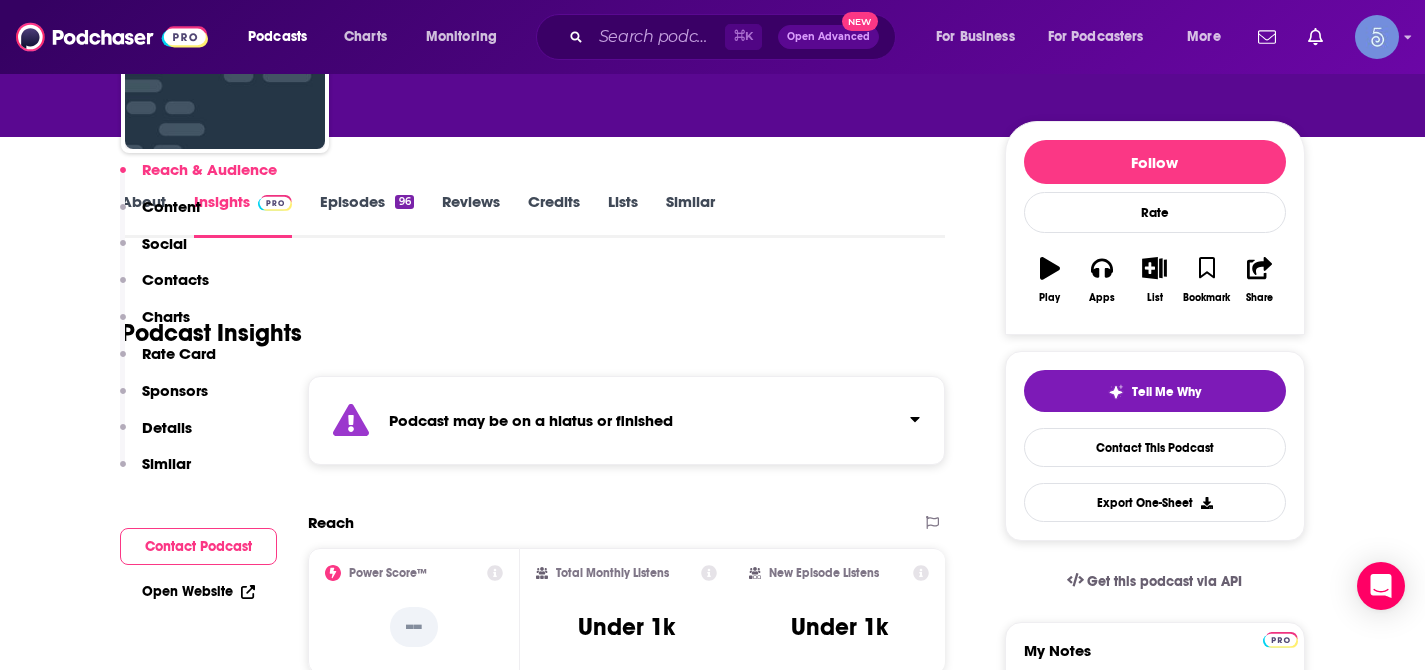 scroll, scrollTop: 395, scrollLeft: 0, axis: vertical 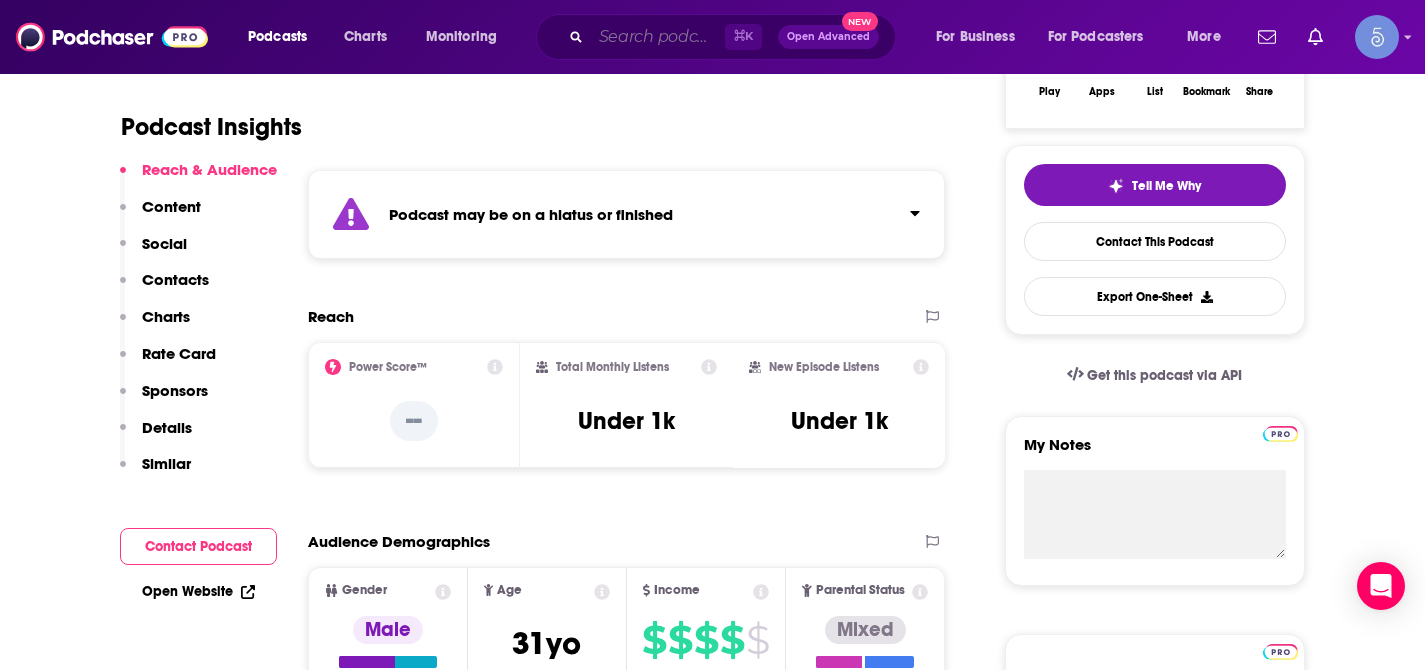 click at bounding box center (658, 37) 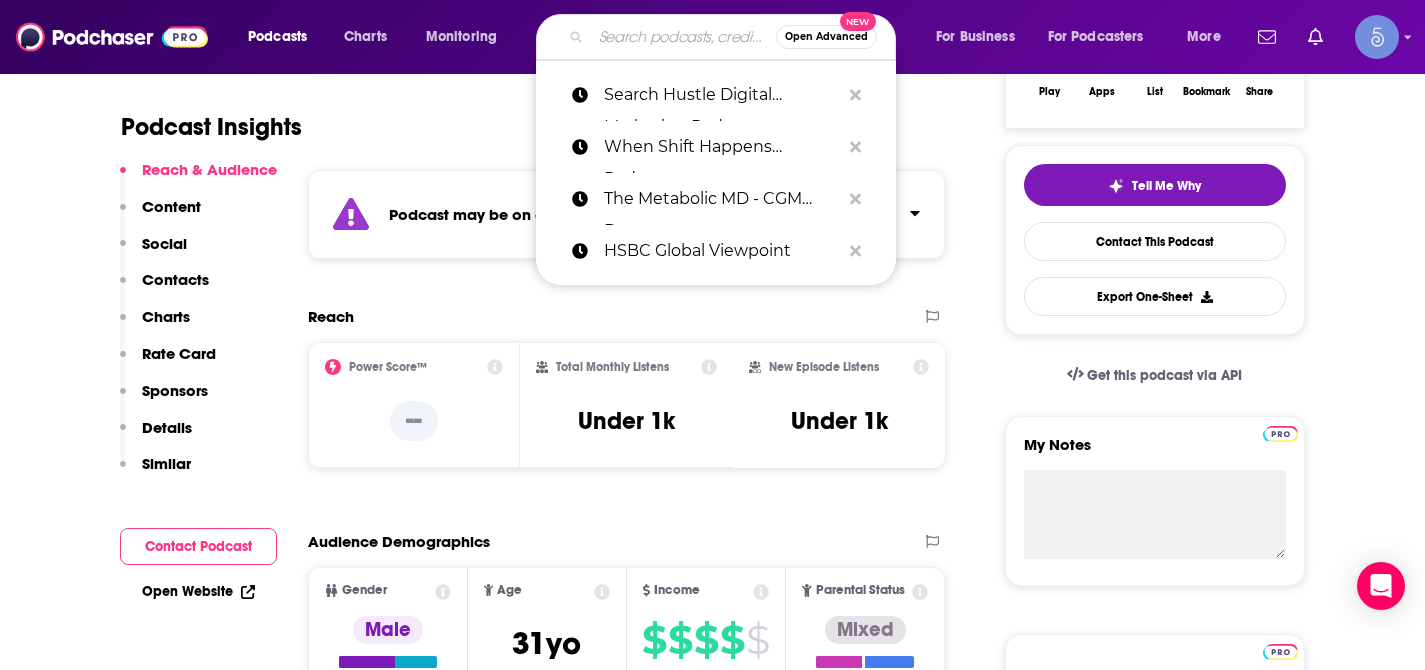 paste on "The Marketing Mentor Podcast,[FIRST] [LAST],Prospect,"In the Marketing Mentor podcast" 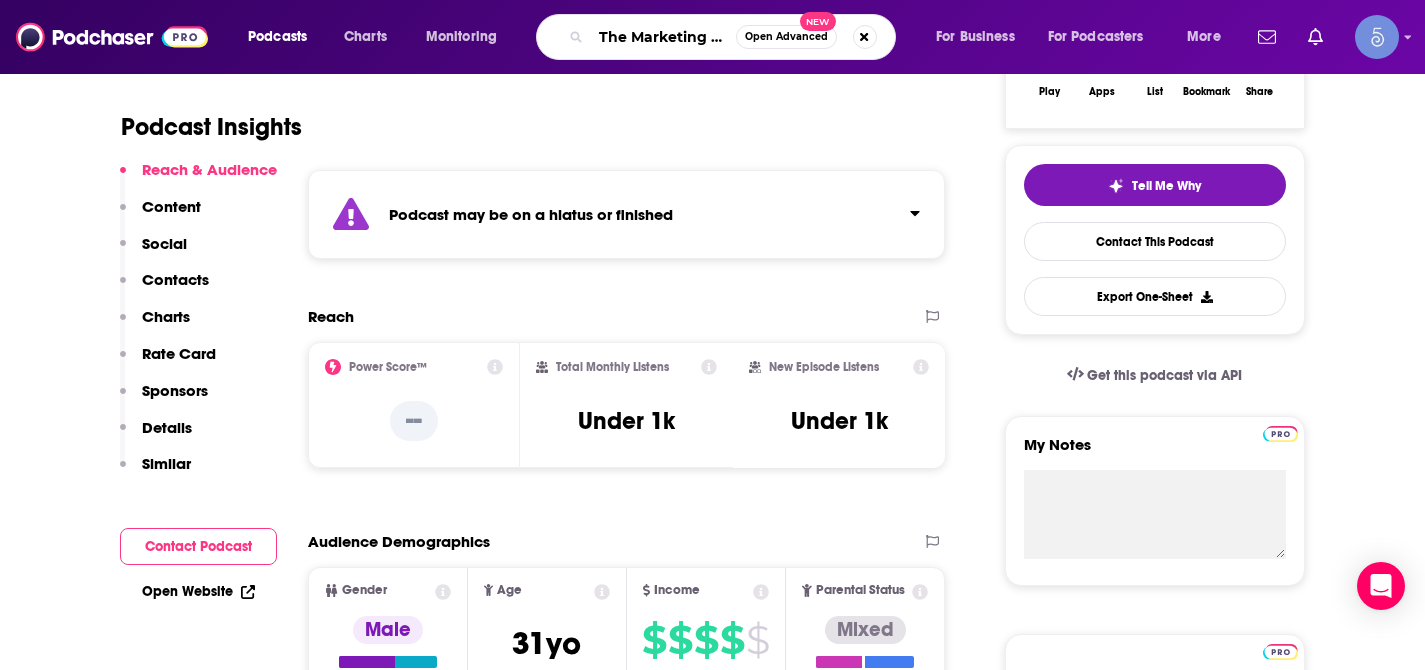 scroll, scrollTop: 0, scrollLeft: 506, axis: horizontal 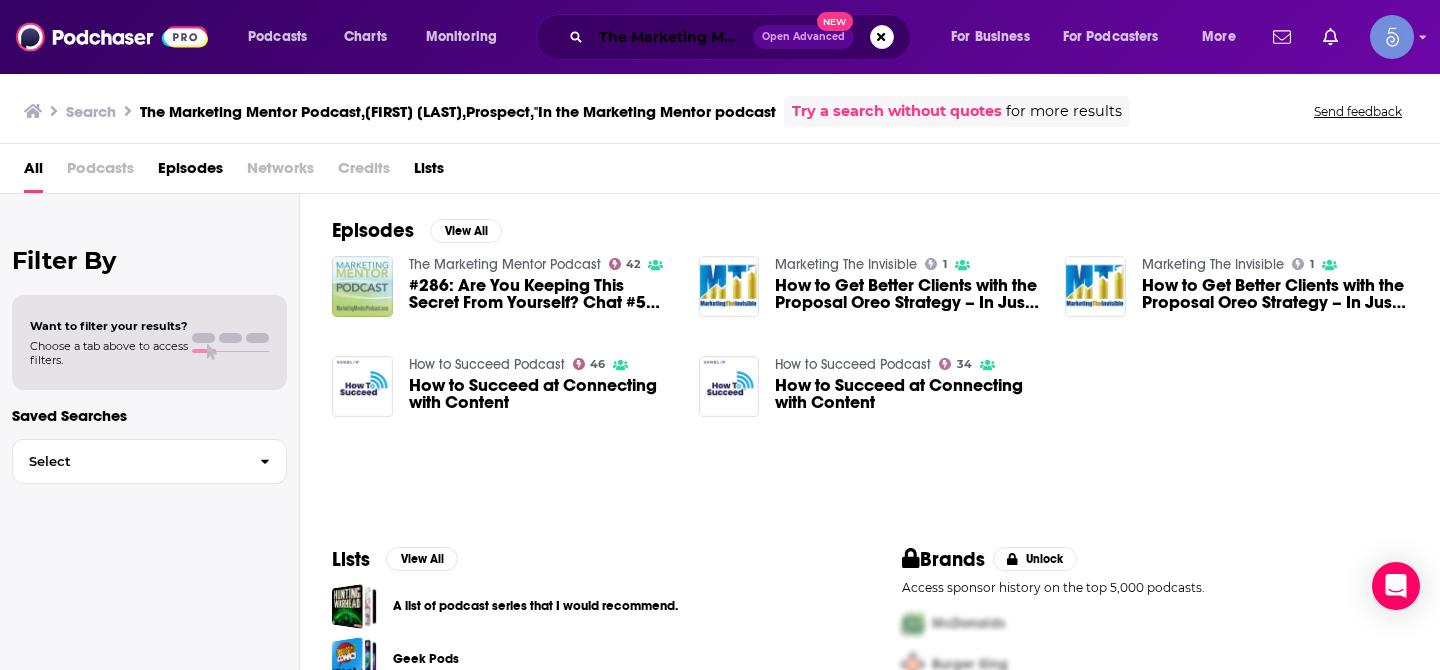 click on "The Marketing Mentor Podcast,[FIRST] [LAST],Prospect,"In the Marketing Mentor podcast" at bounding box center (672, 37) 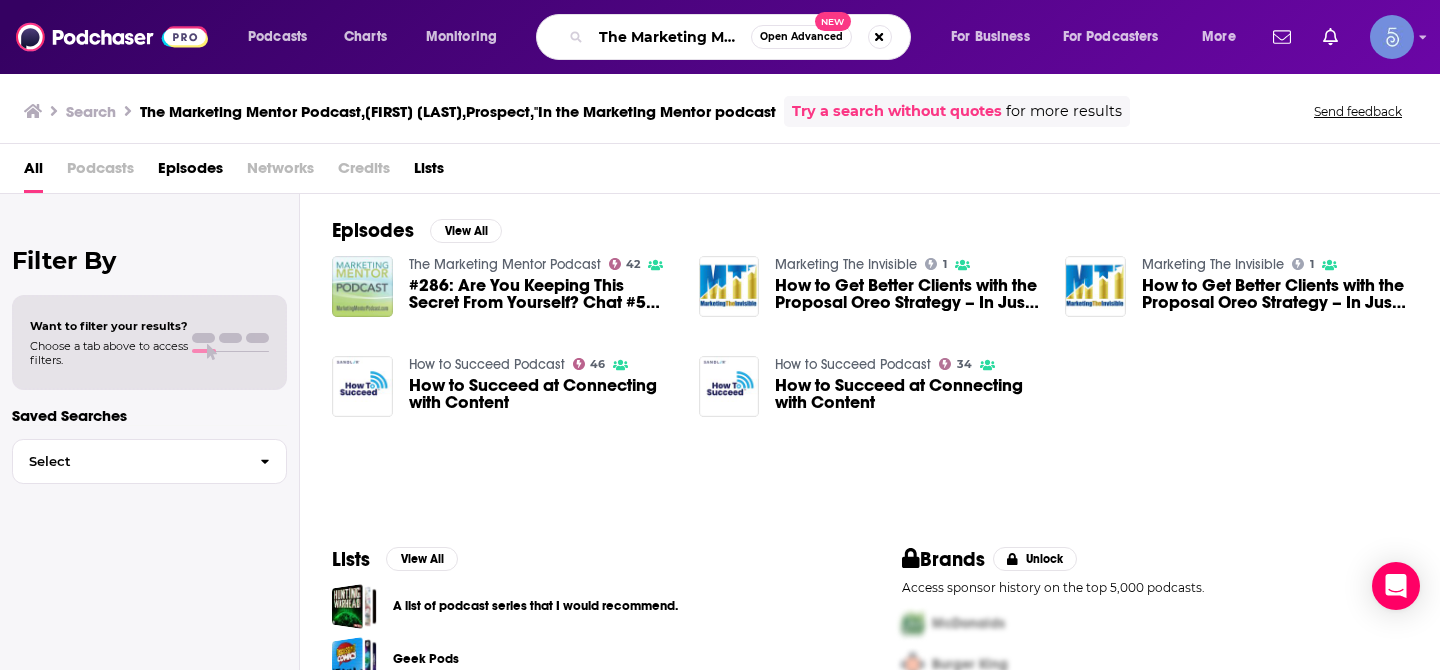 click on "The Marketing Mentor Podcast,[FIRST] [LAST],Prospect,"In the Marketing Mentor podcast" at bounding box center [671, 37] 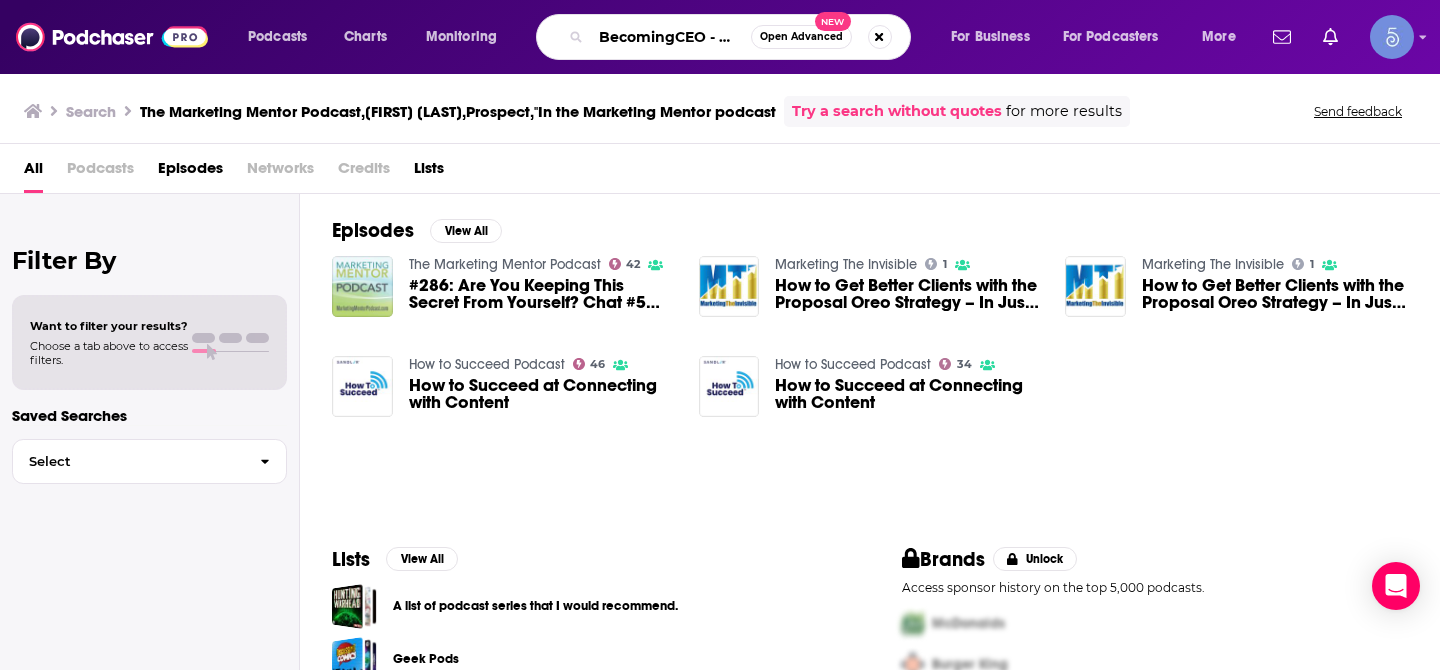 scroll, scrollTop: 0, scrollLeft: 614, axis: horizontal 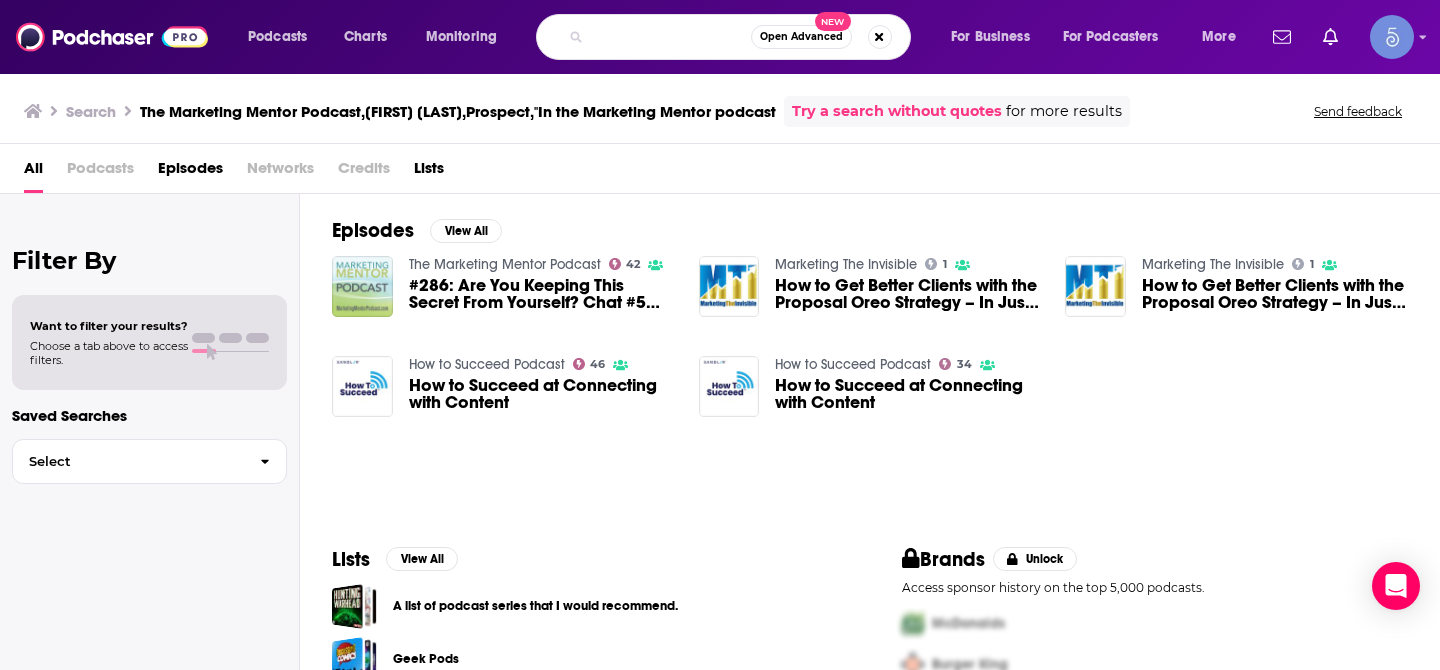 type on "BecomingCEO - Online Marketing, Sales Strategy and Mindset Tips for Christian Female Entrepreneurs!" 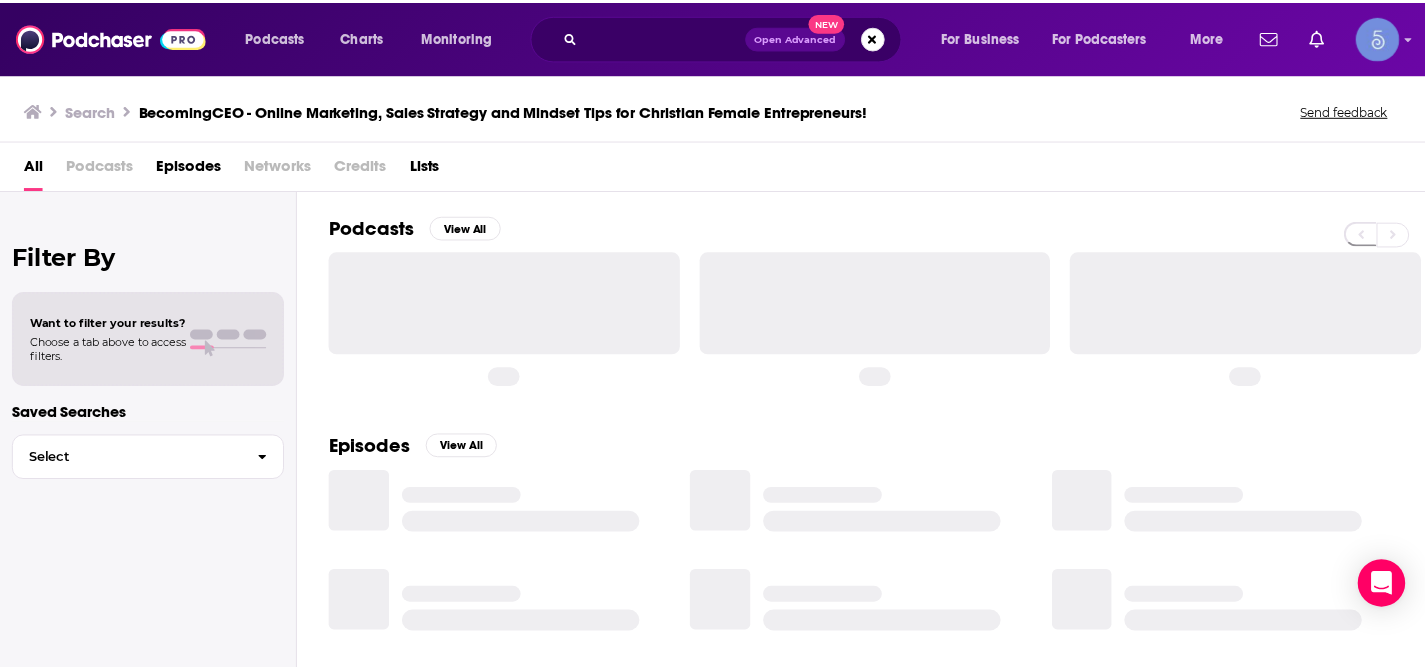 scroll, scrollTop: 0, scrollLeft: 0, axis: both 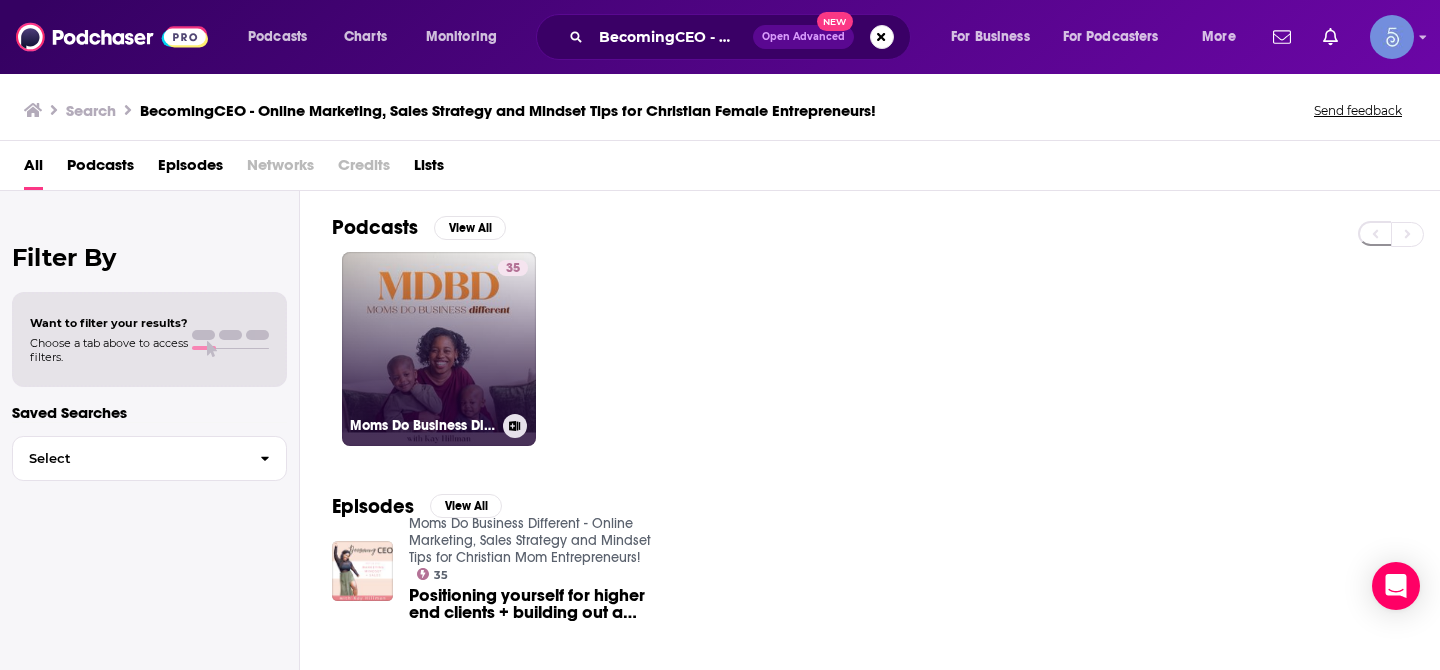click on "35 Moms Do Business Different - Online Marketing, Sales Strategy and Mindset Tips for Christian Mom Entrepreneurs!" at bounding box center [439, 349] 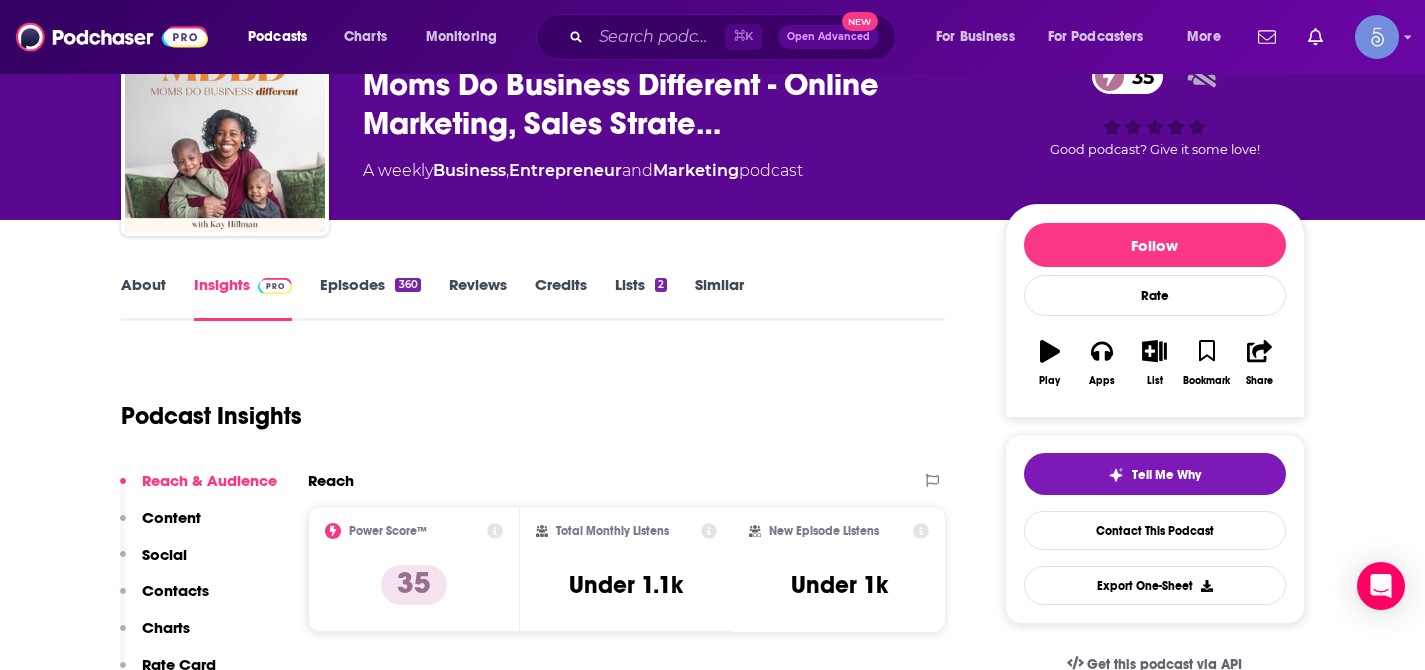 scroll, scrollTop: 105, scrollLeft: 0, axis: vertical 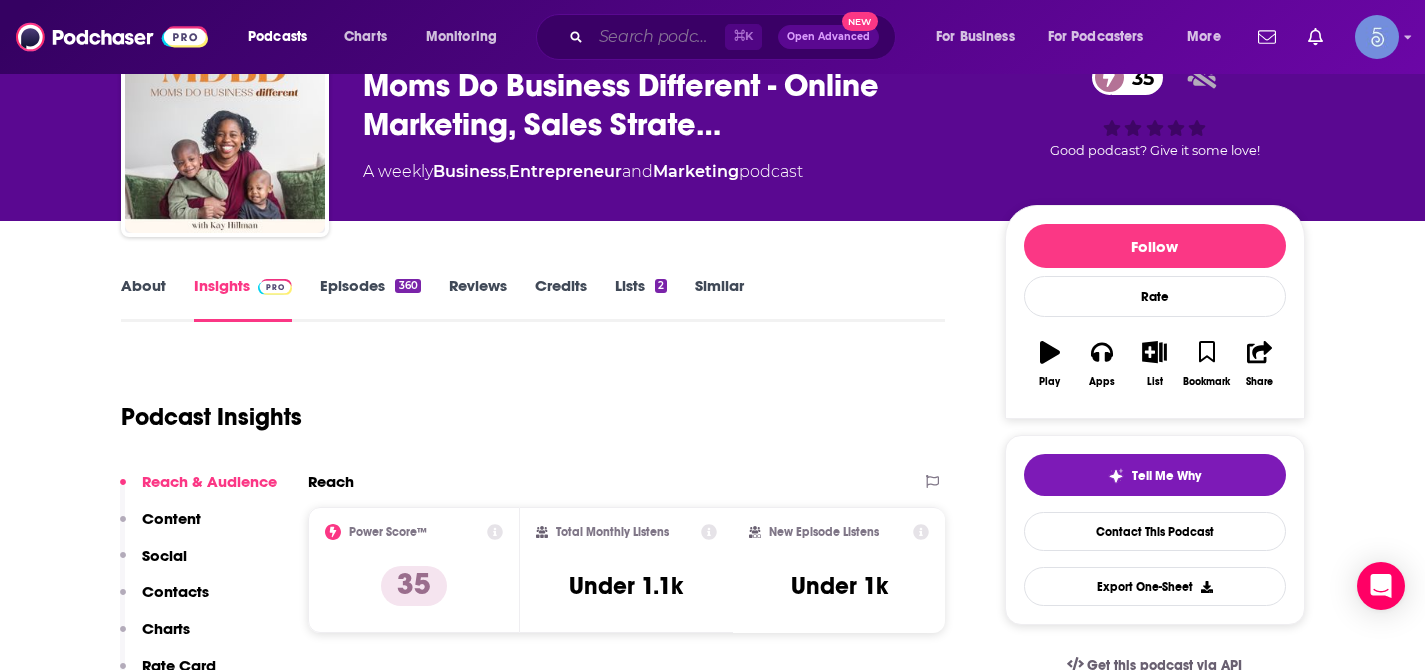 click at bounding box center (658, 37) 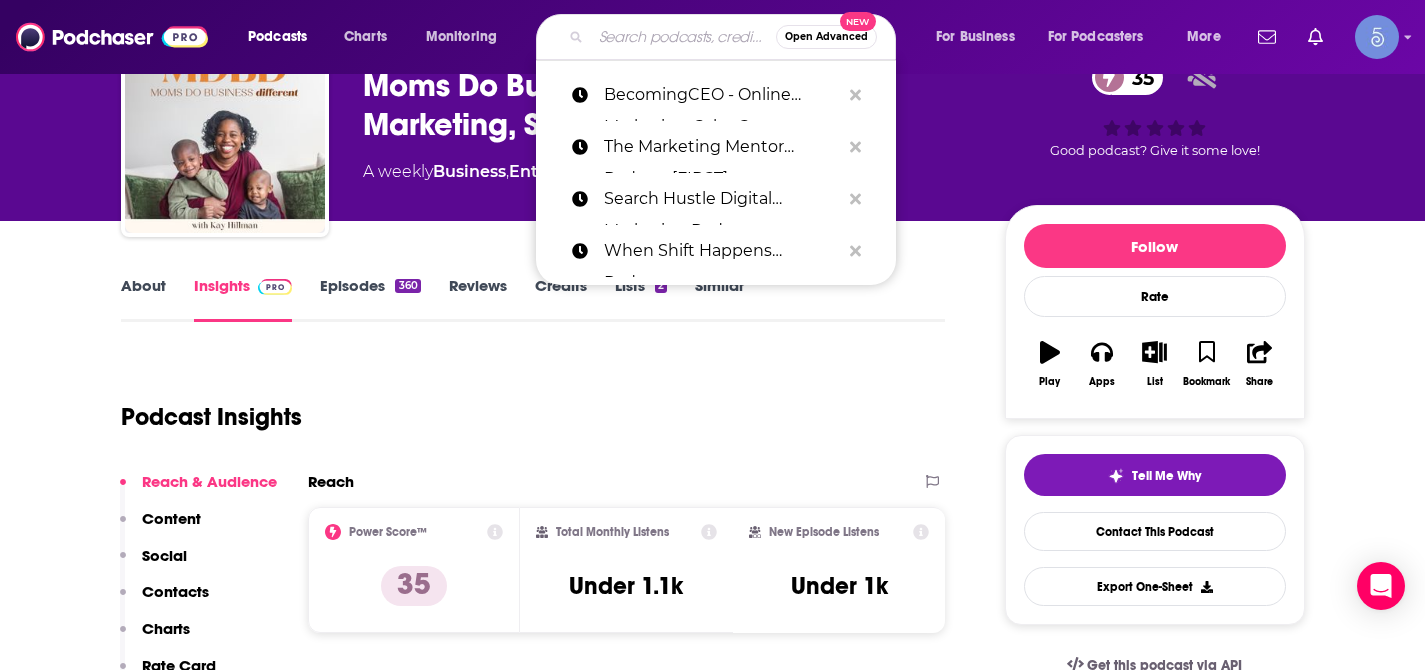 paste on "Market Proof Marketing: Home Builder Marketing Insights,[FIRST] [LAST]" 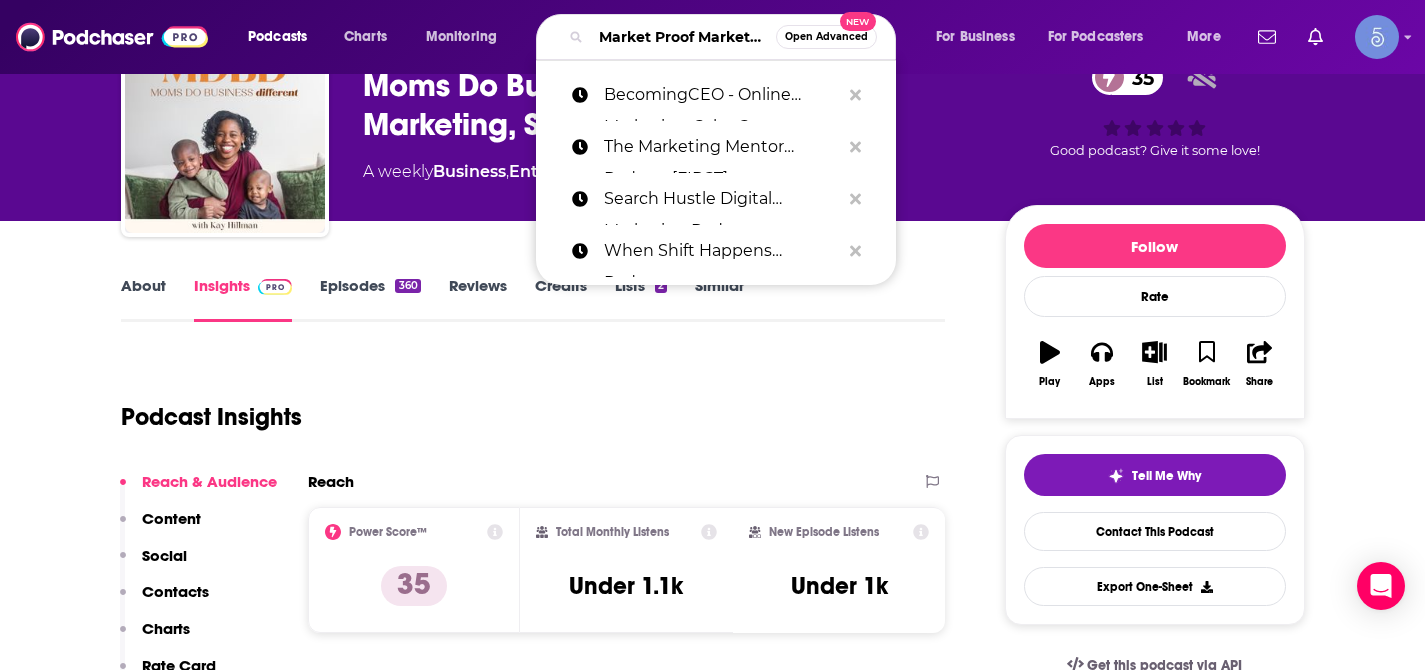 scroll, scrollTop: 0, scrollLeft: 516, axis: horizontal 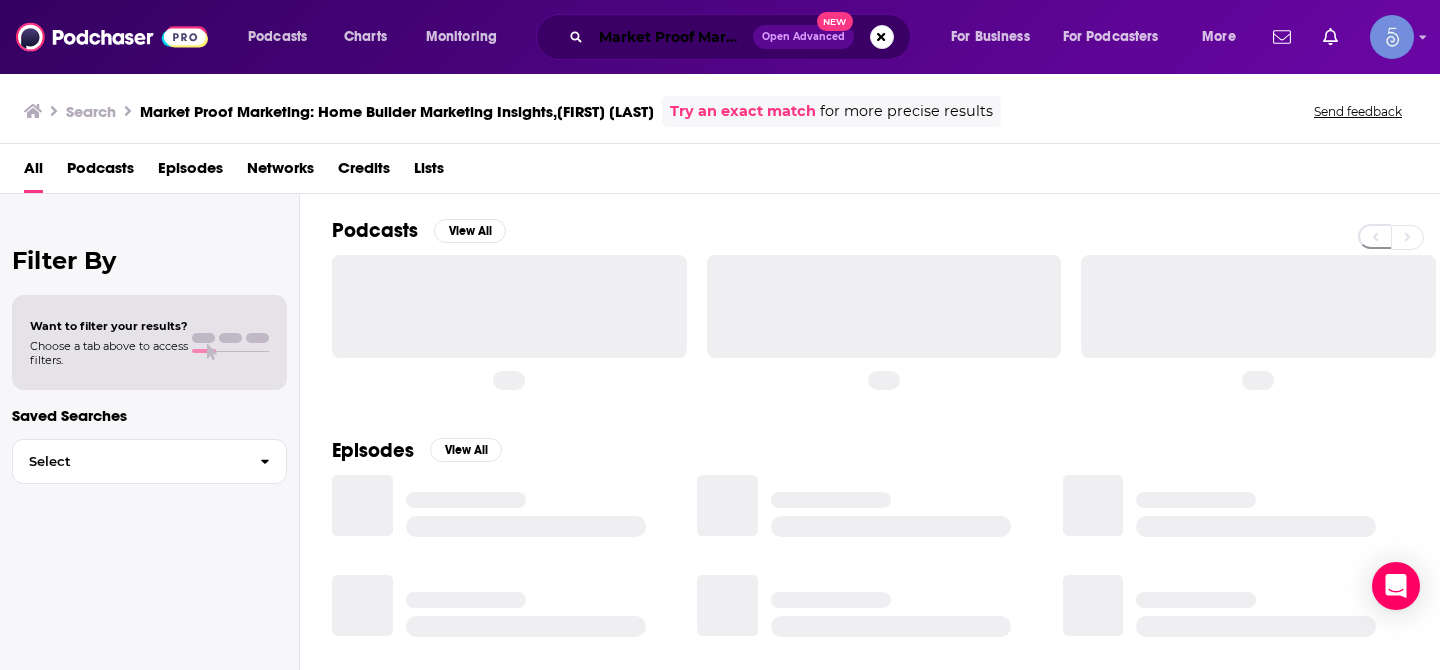 click on "Market Proof Marketing: Home Builder Marketing Insights,[FIRST] [LAST]" at bounding box center (672, 37) 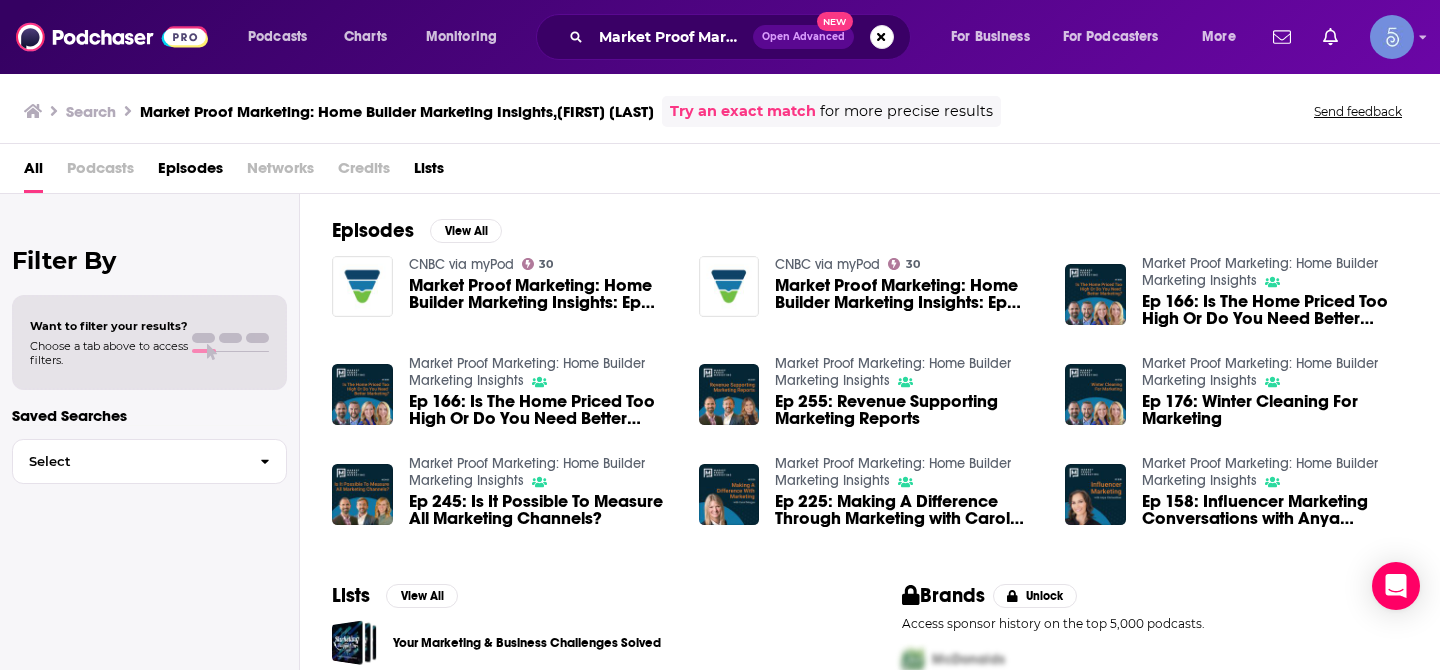 click on "Market Proof Marketing: Home Builder Marketing Insights" at bounding box center [527, 372] 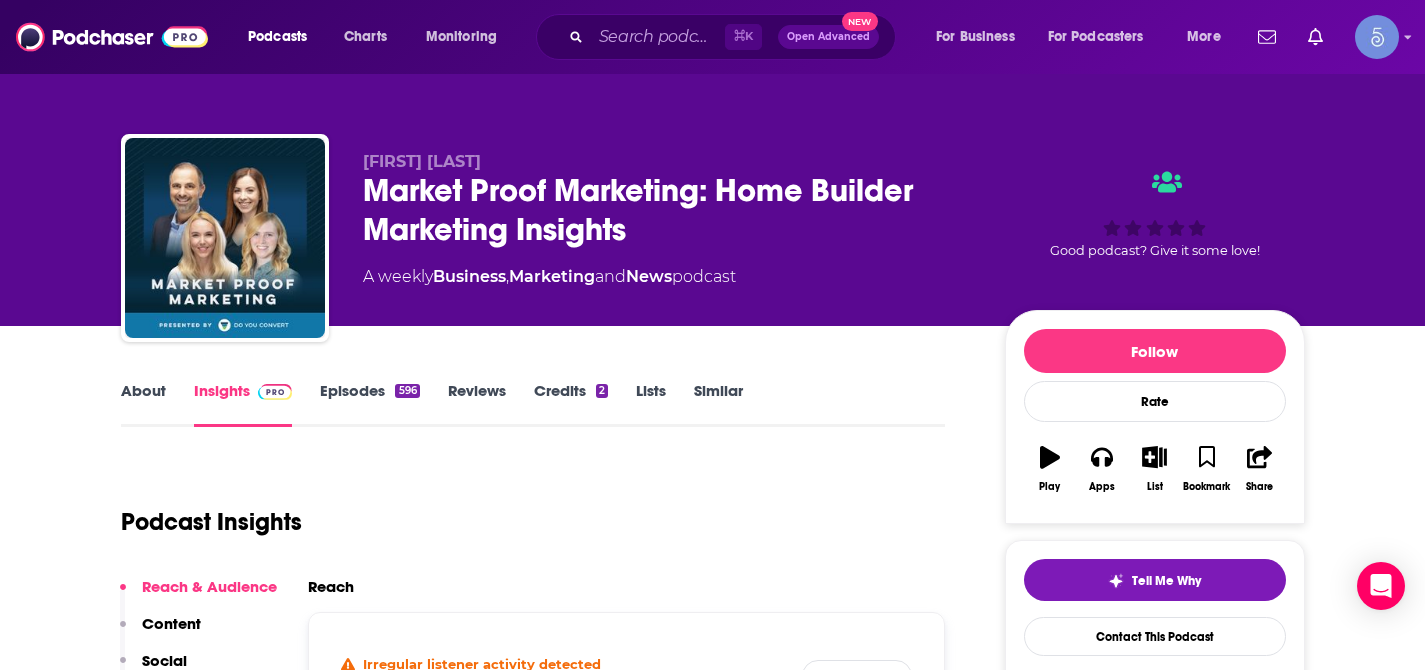 scroll, scrollTop: 170, scrollLeft: 0, axis: vertical 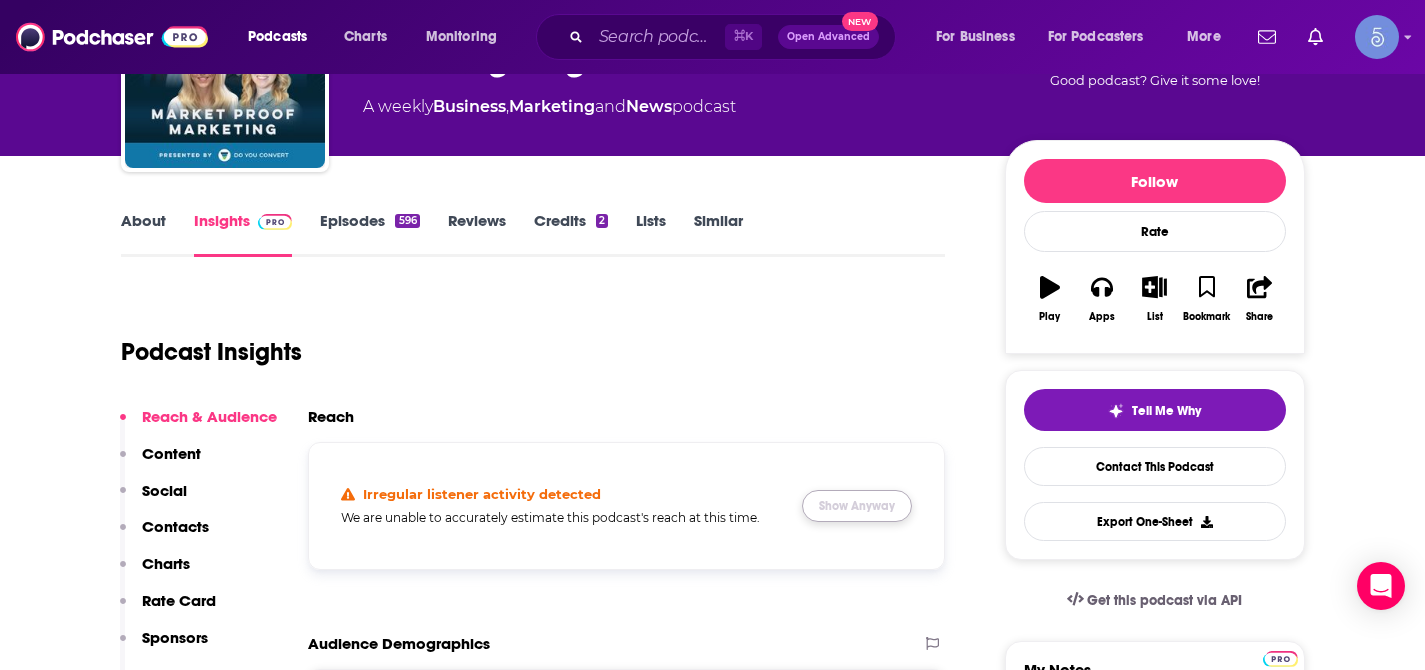 click on "Show Anyway" at bounding box center (857, 506) 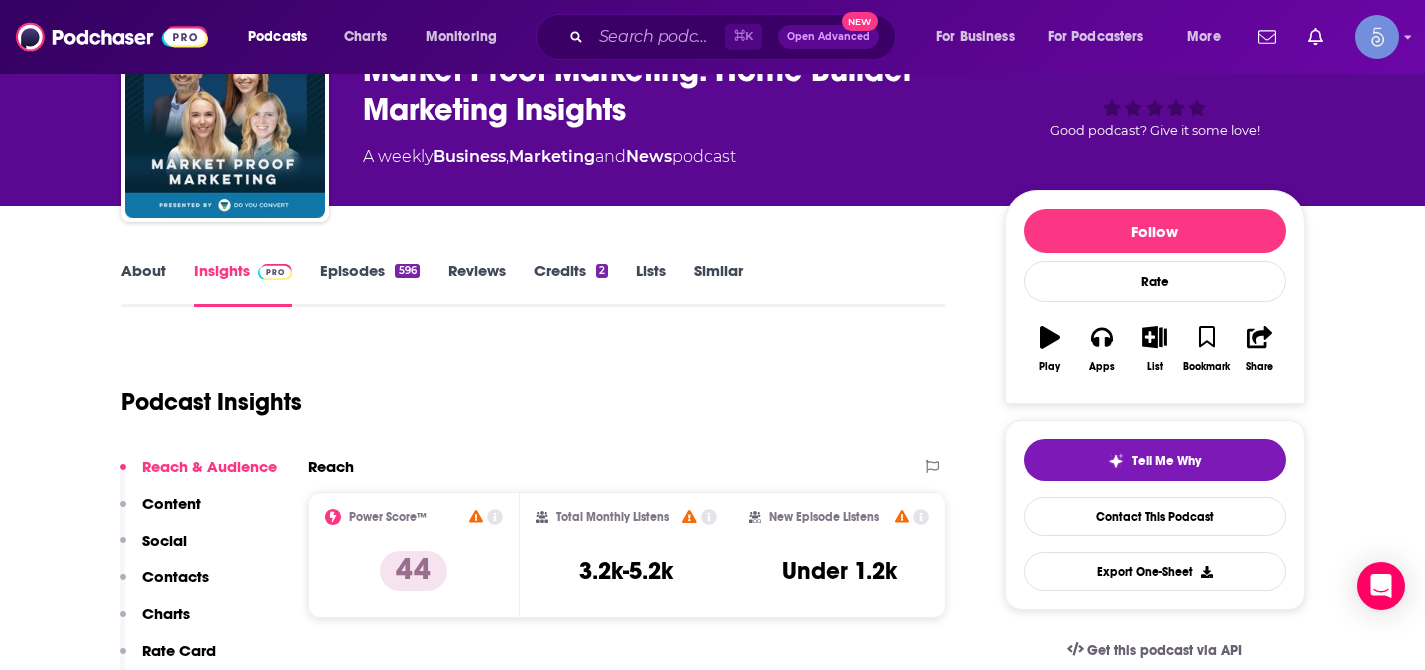 scroll, scrollTop: 0, scrollLeft: 0, axis: both 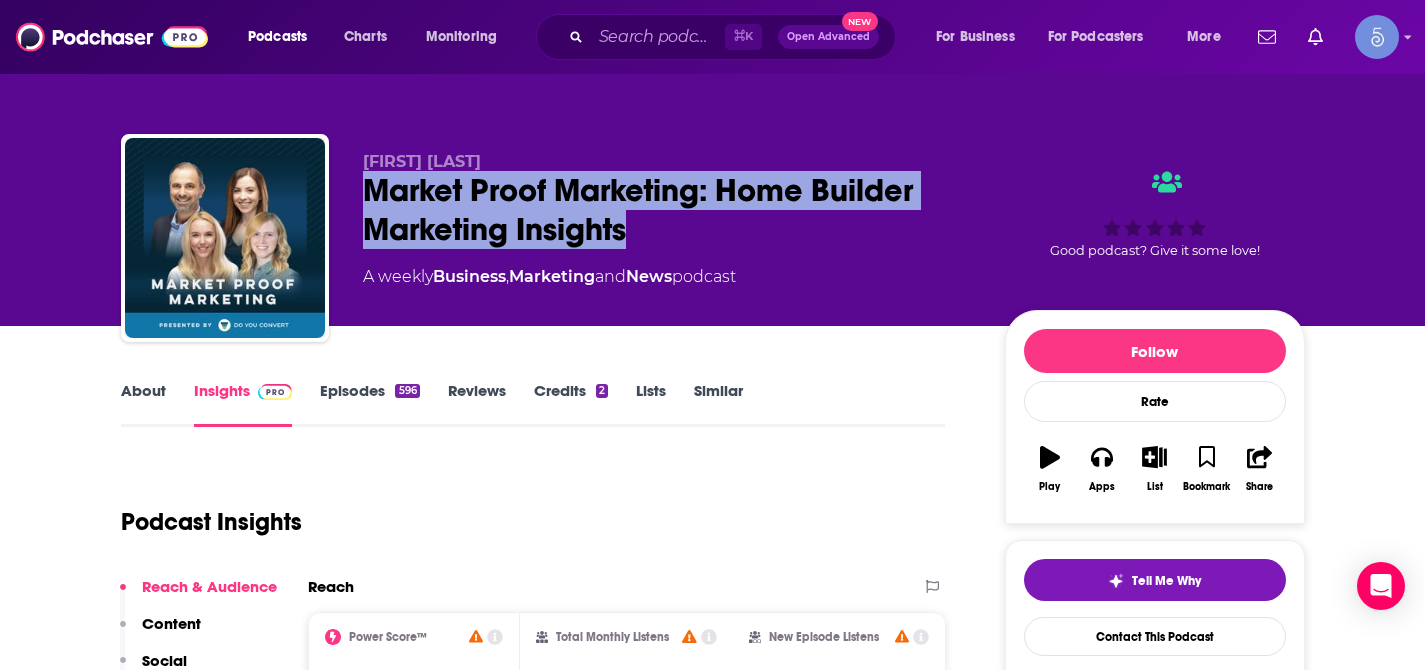 drag, startPoint x: 368, startPoint y: 190, endPoint x: 647, endPoint y: 222, distance: 280.82913 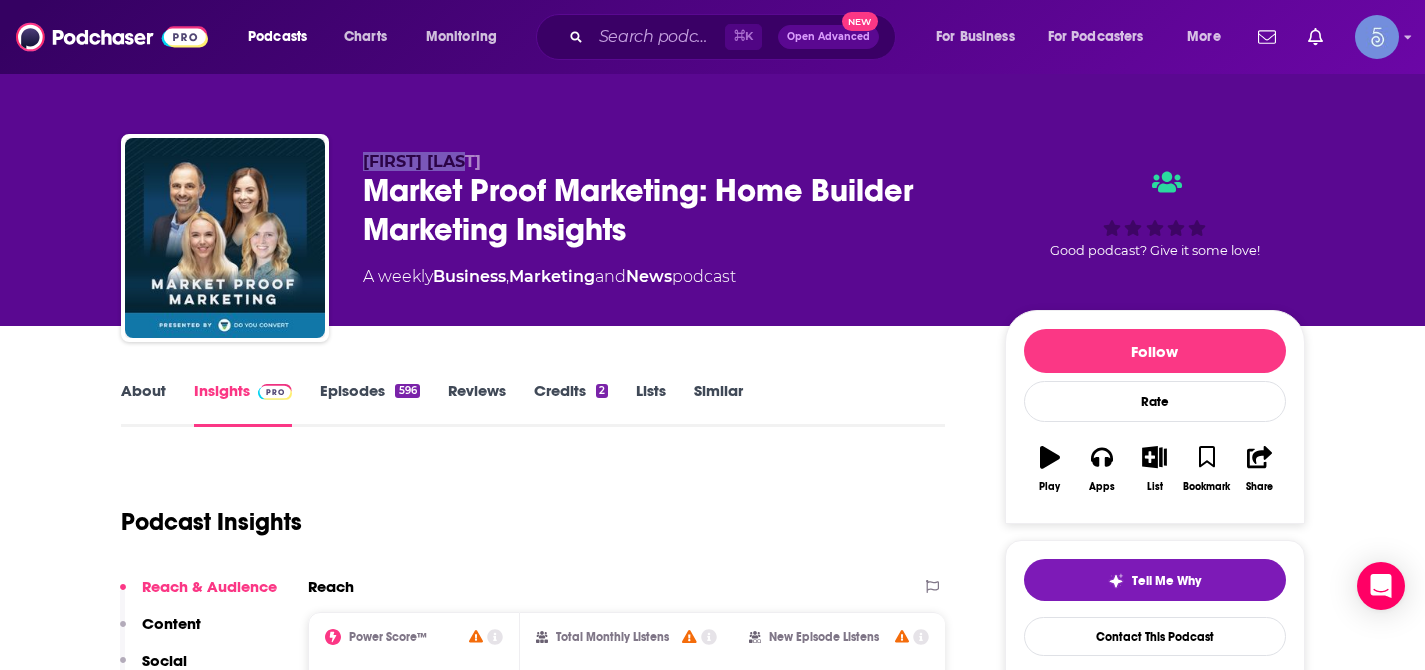 drag, startPoint x: 365, startPoint y: 160, endPoint x: 473, endPoint y: 160, distance: 108 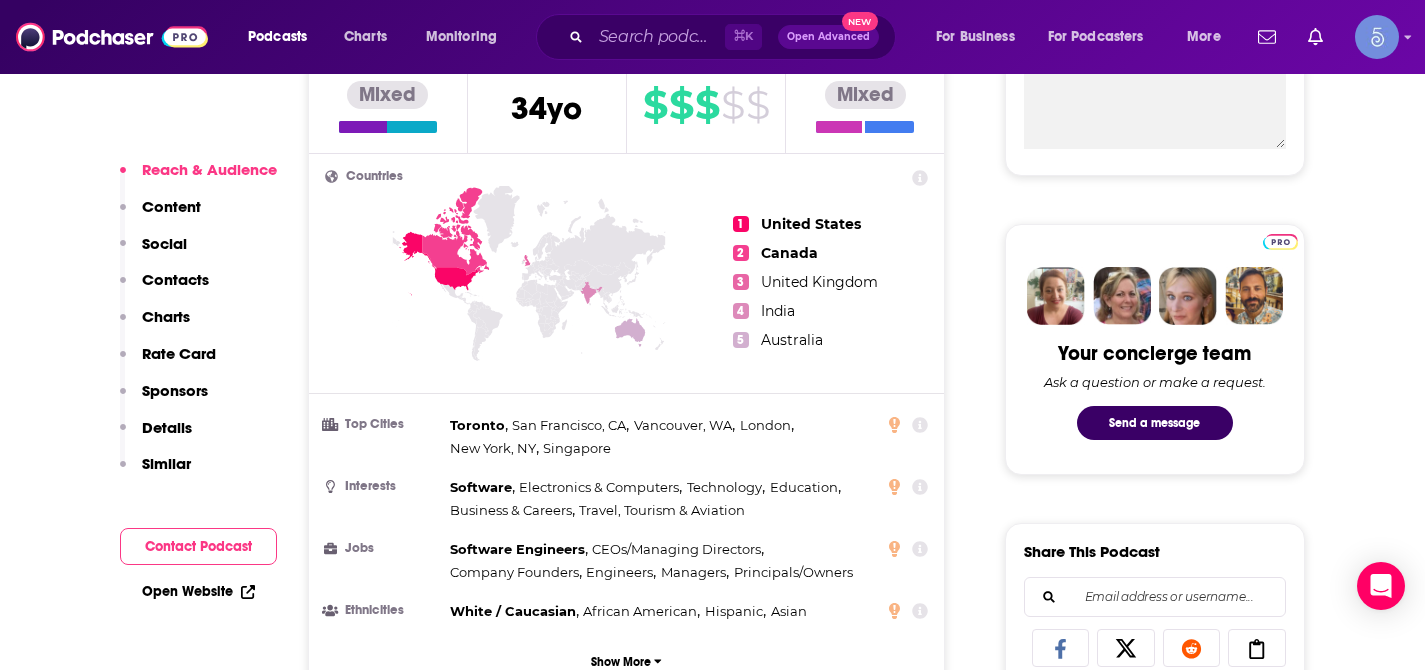 scroll, scrollTop: 1362, scrollLeft: 0, axis: vertical 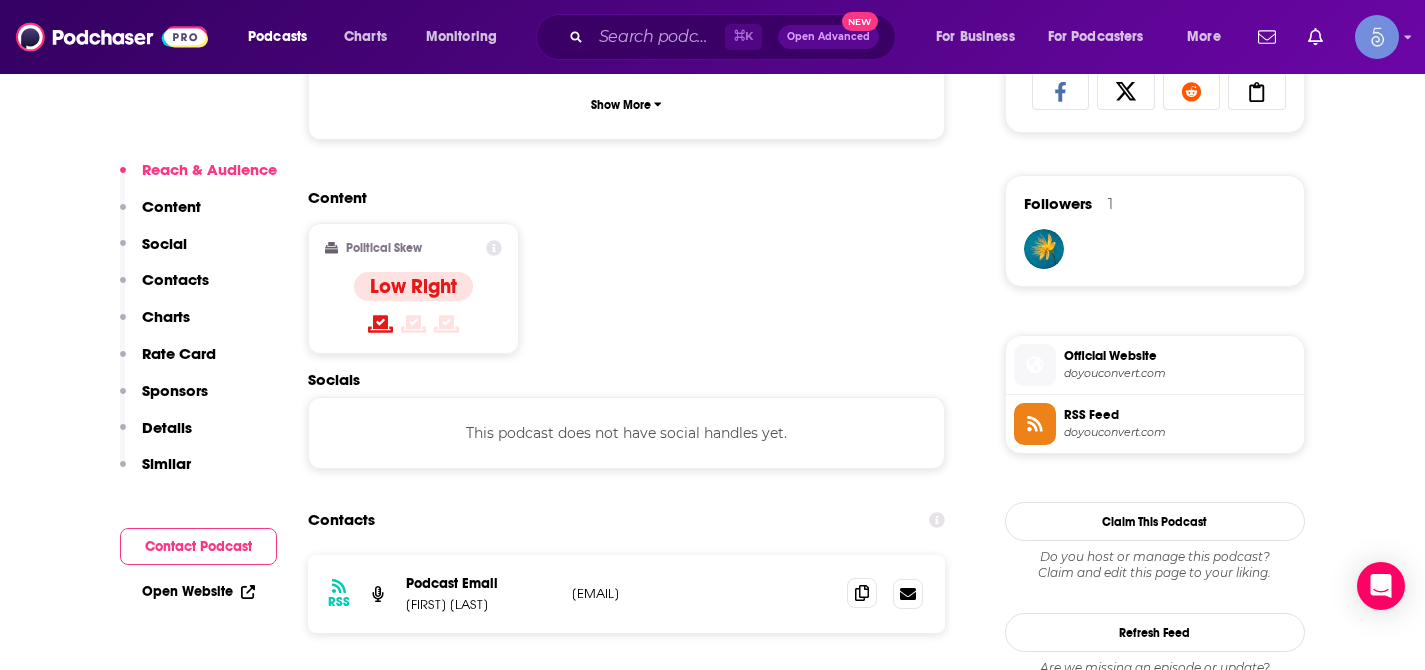 click 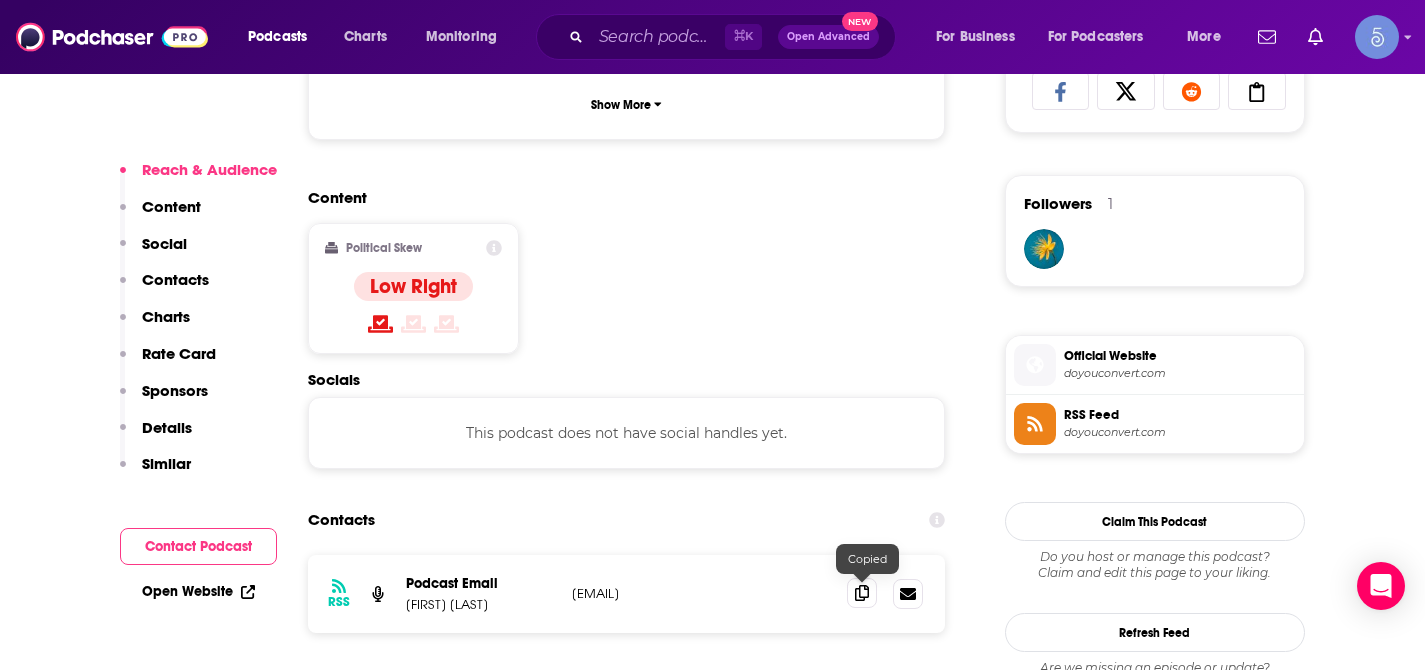 scroll, scrollTop: 1444, scrollLeft: 0, axis: vertical 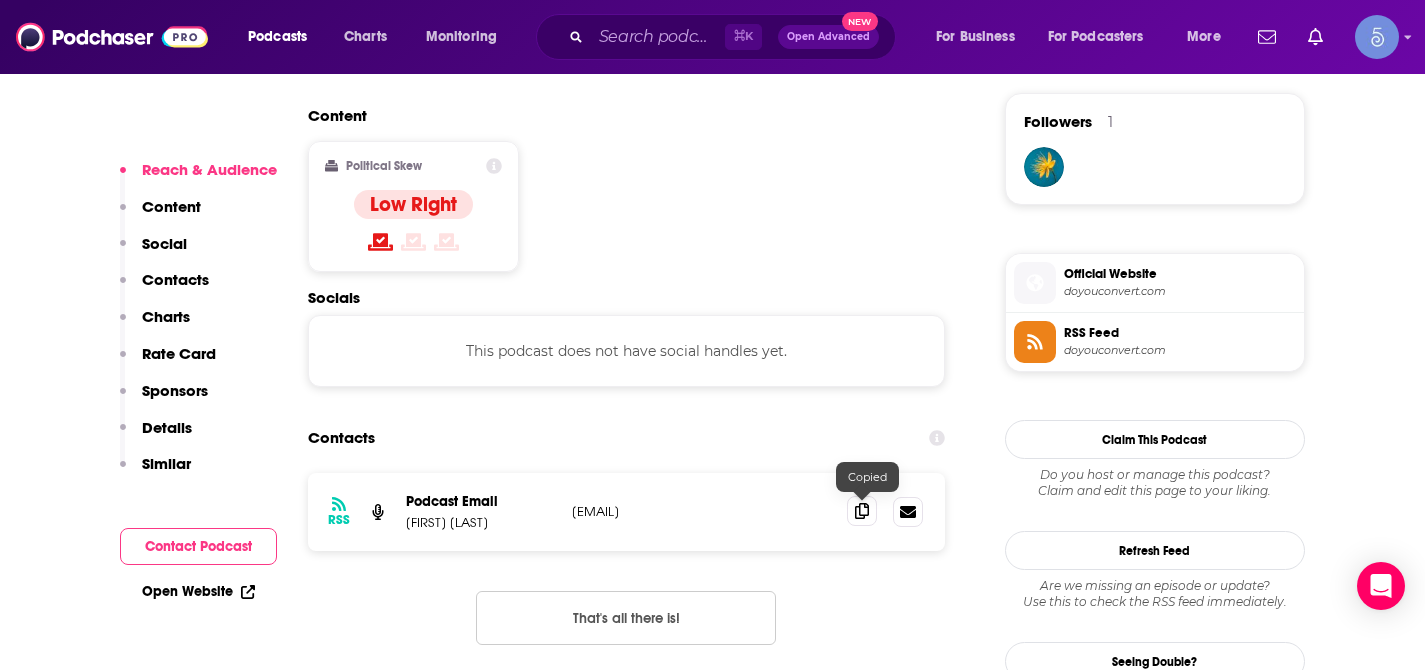 click 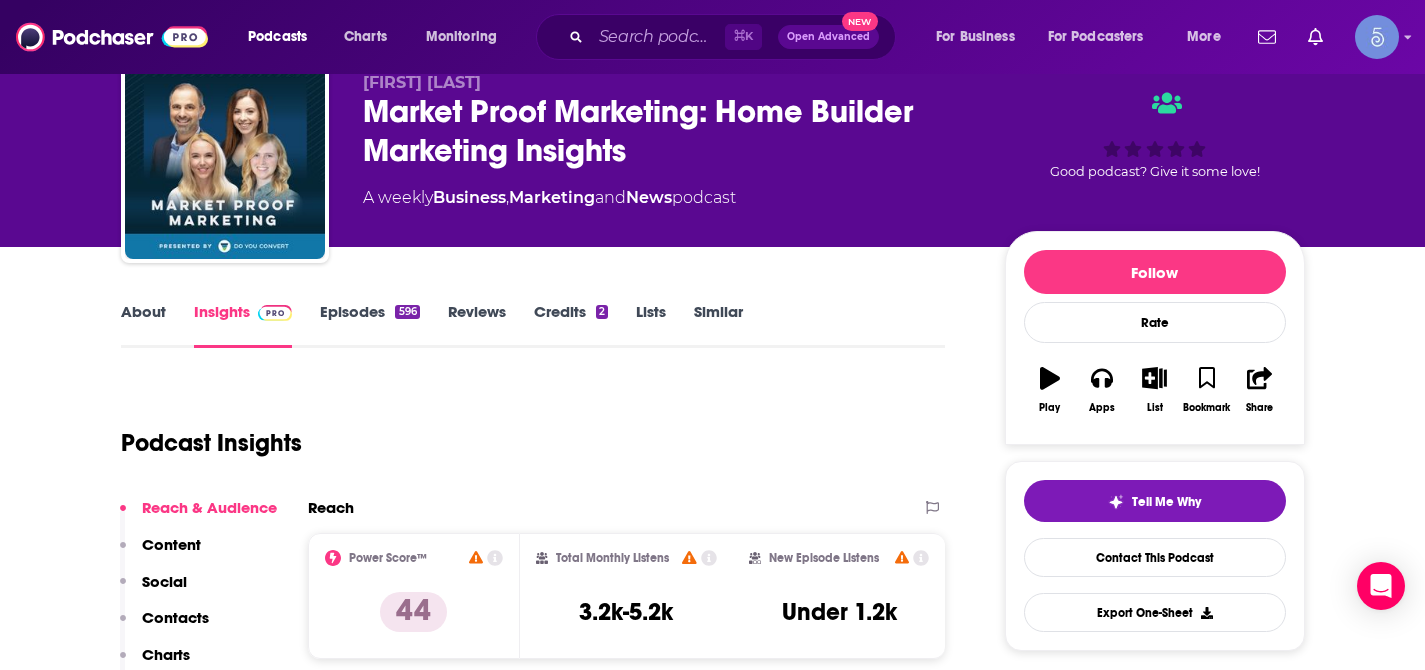 scroll, scrollTop: 124, scrollLeft: 0, axis: vertical 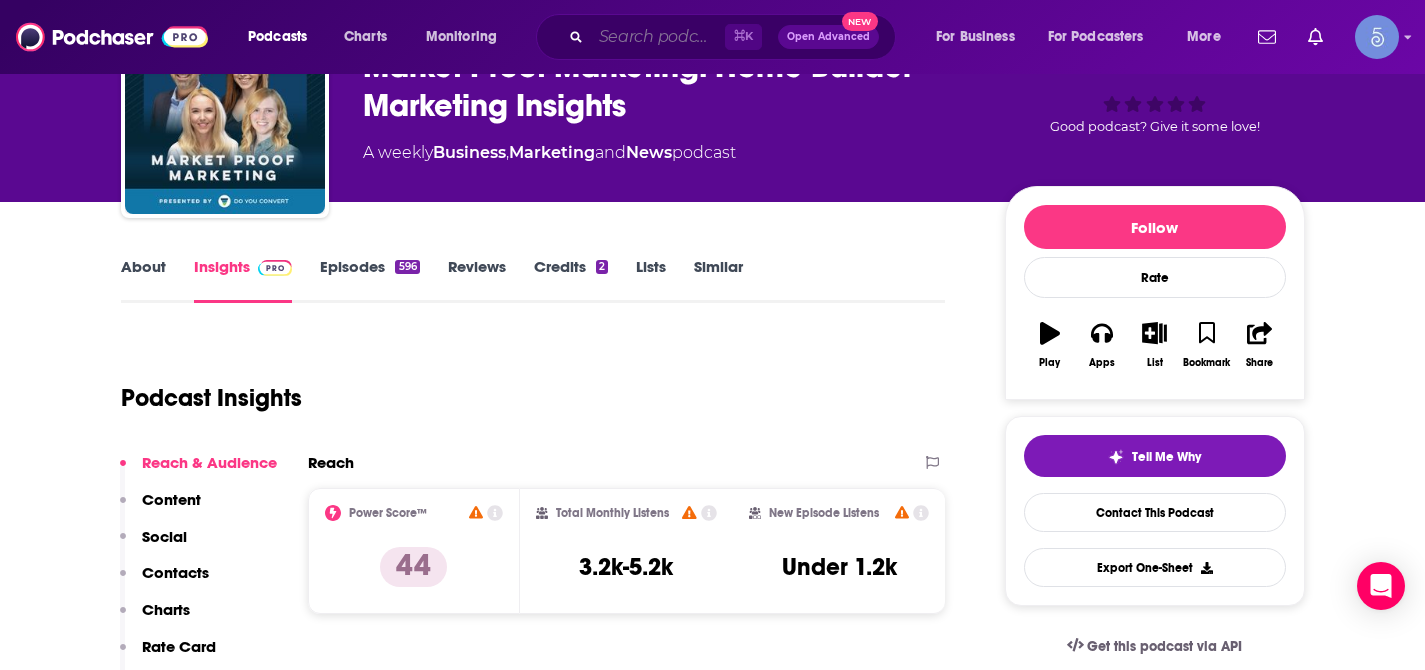 click at bounding box center [658, 37] 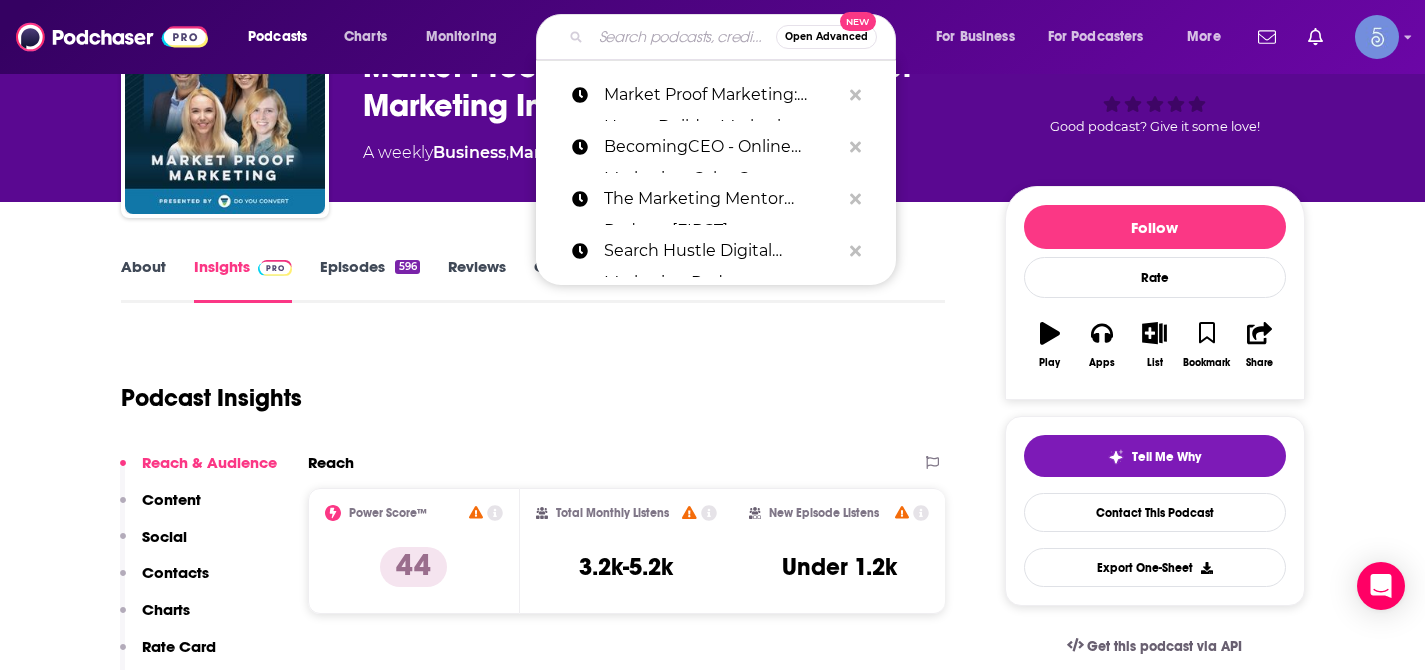 paste on "Ad Age Marketer's Brief" 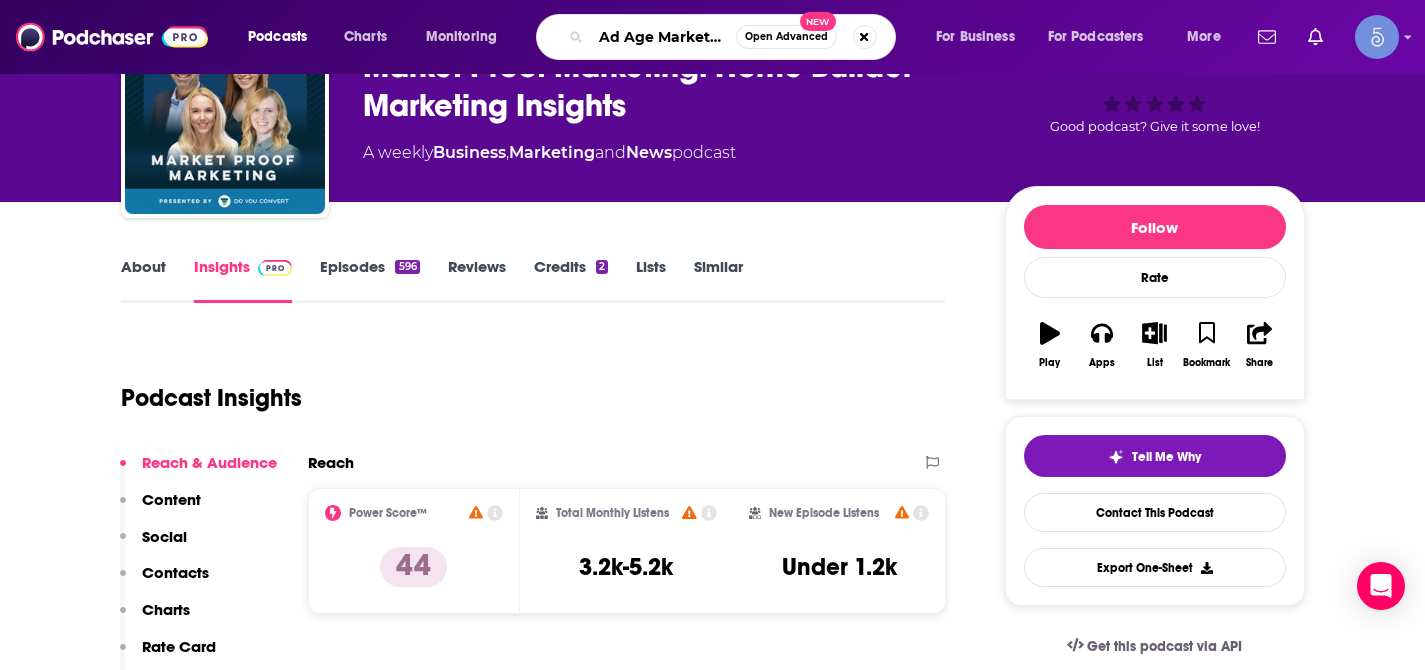 scroll, scrollTop: 0, scrollLeft: 47, axis: horizontal 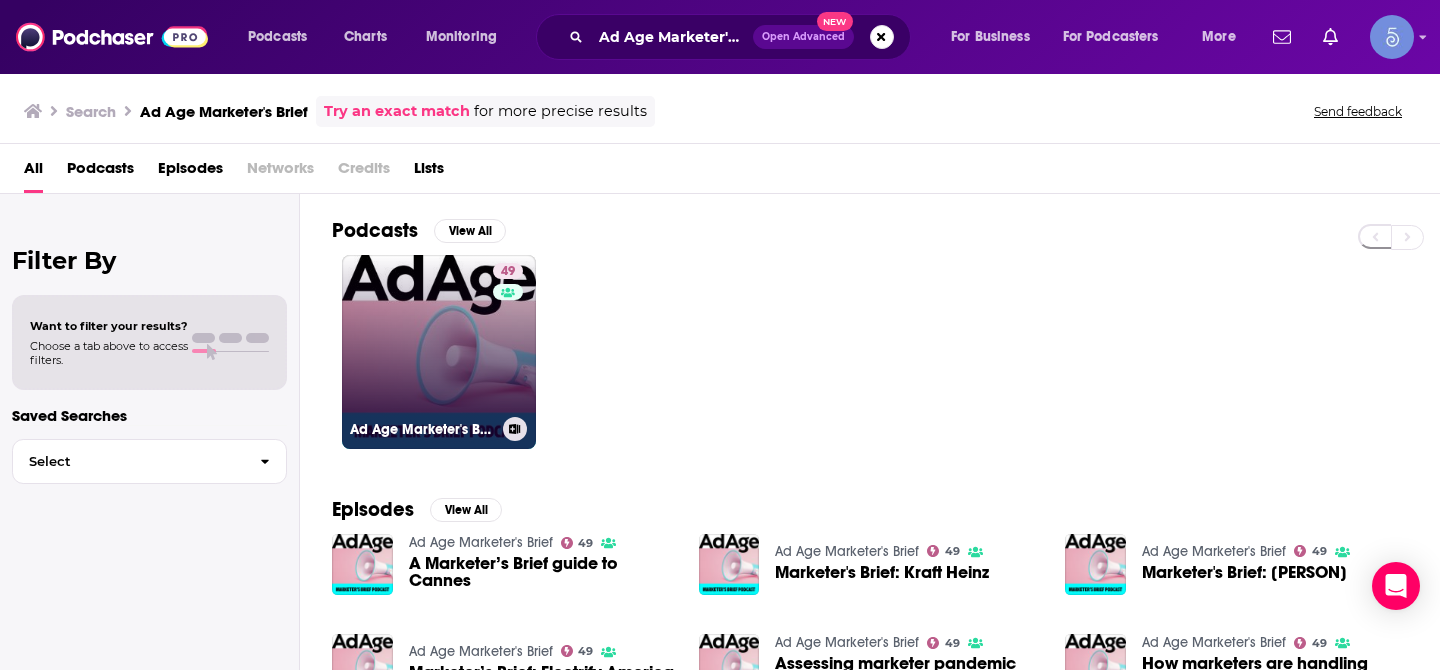 click on "49 Ad Age Marketer's Brief" at bounding box center [439, 352] 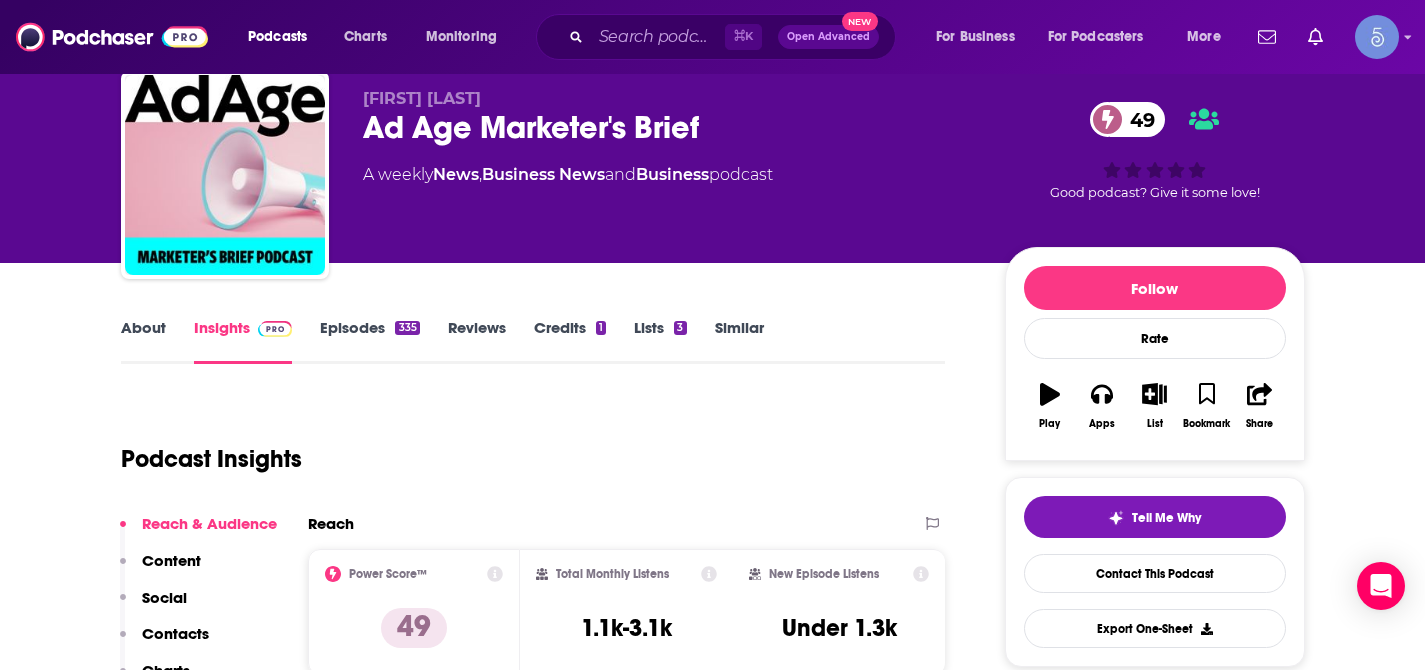 scroll, scrollTop: 61, scrollLeft: 0, axis: vertical 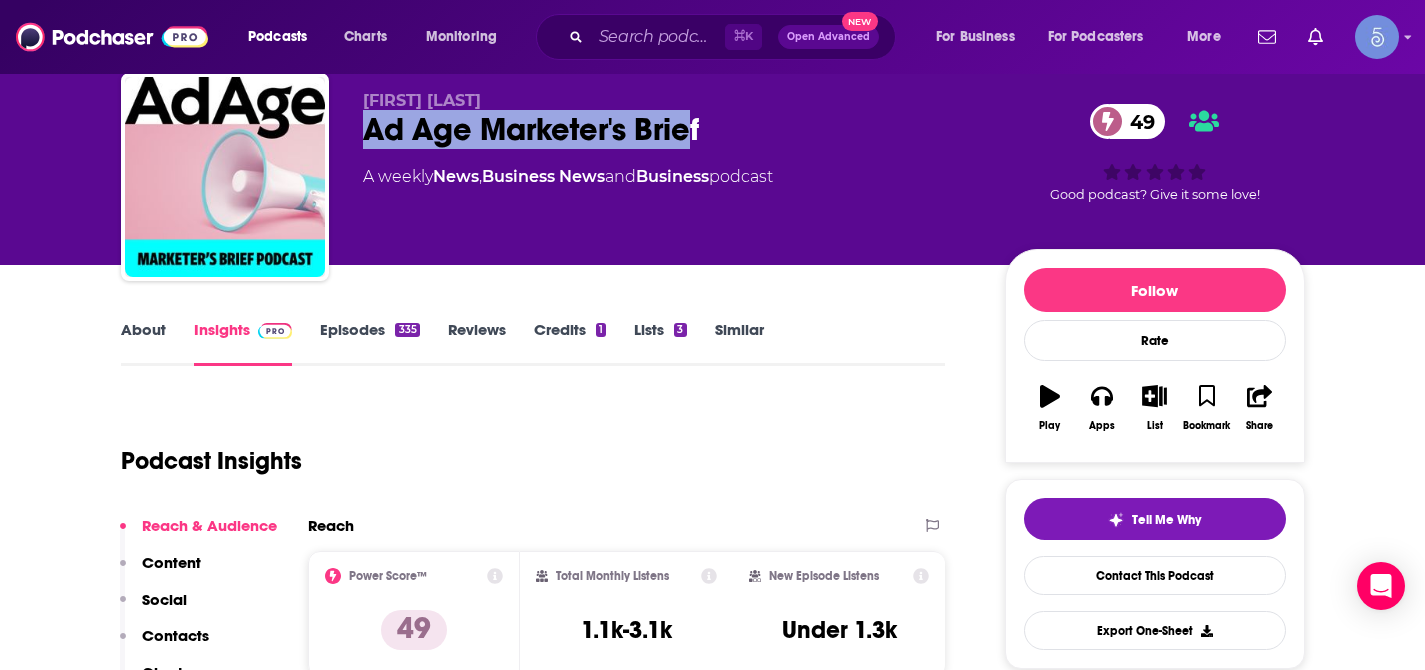 drag, startPoint x: 369, startPoint y: 130, endPoint x: 696, endPoint y: 140, distance: 327.15286 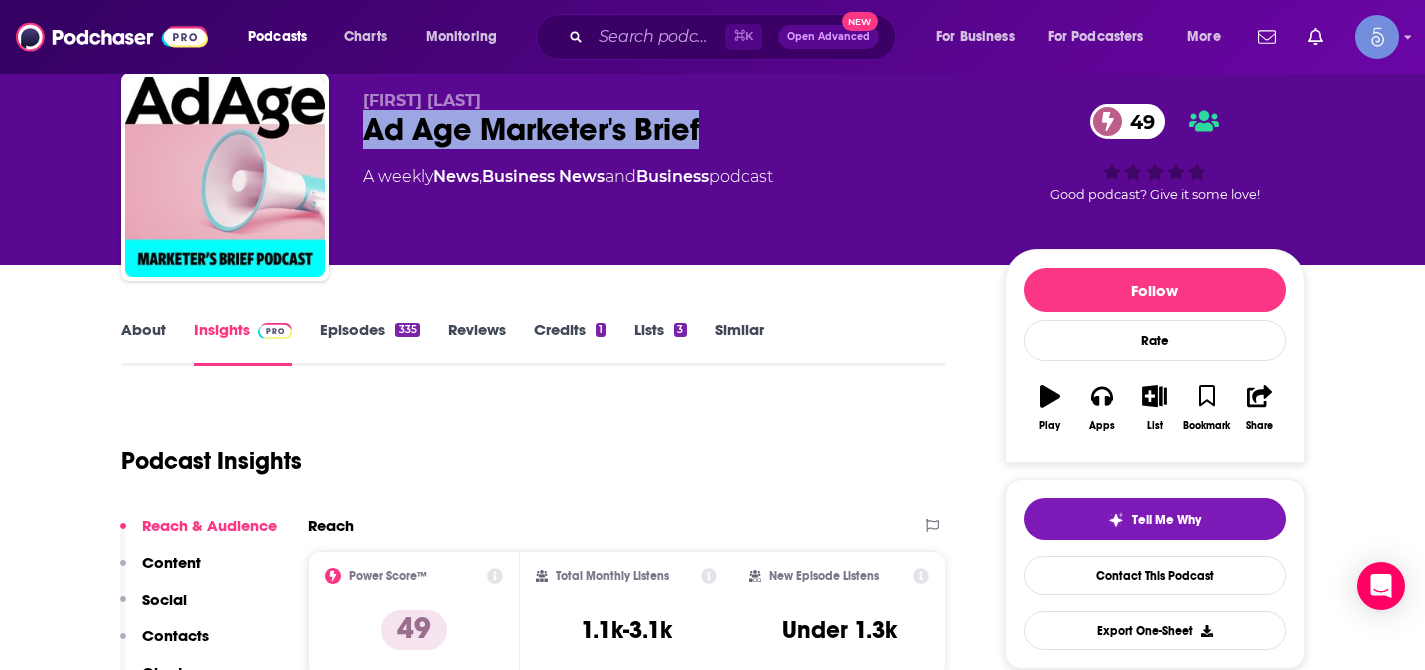 copy on "Ad Age Marketer's Brief" 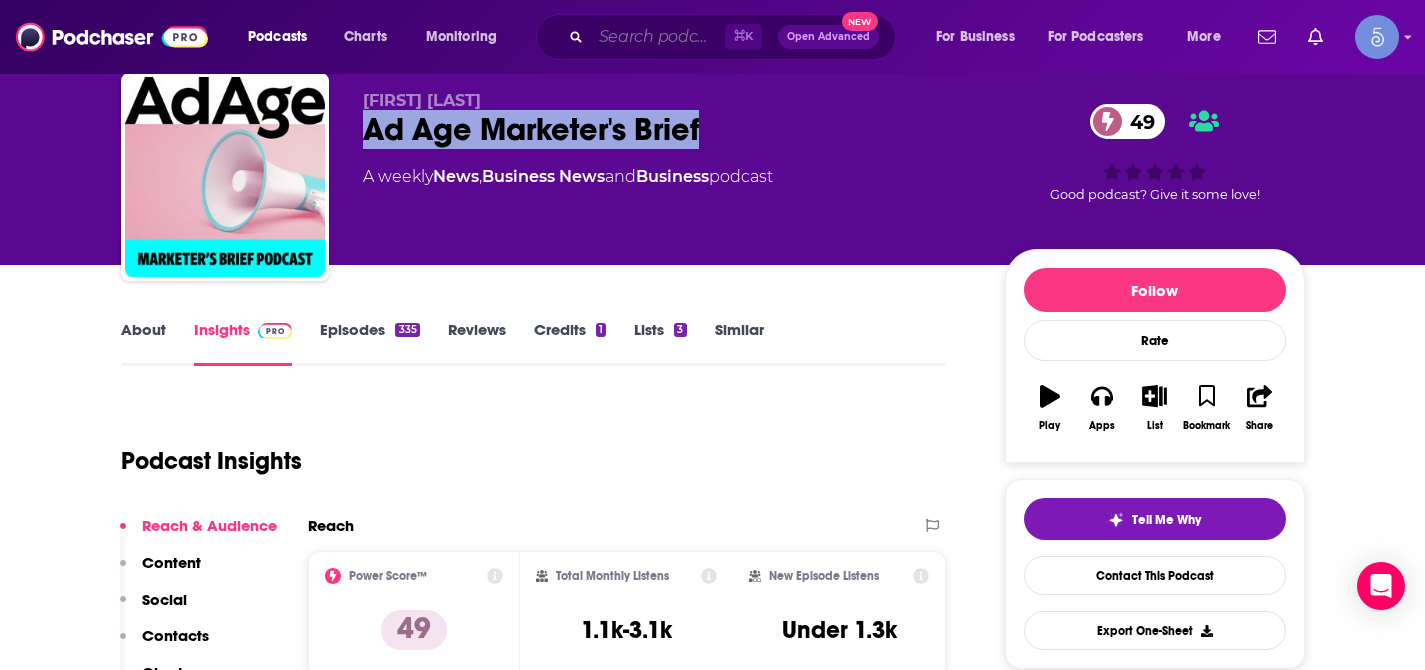 click at bounding box center [658, 37] 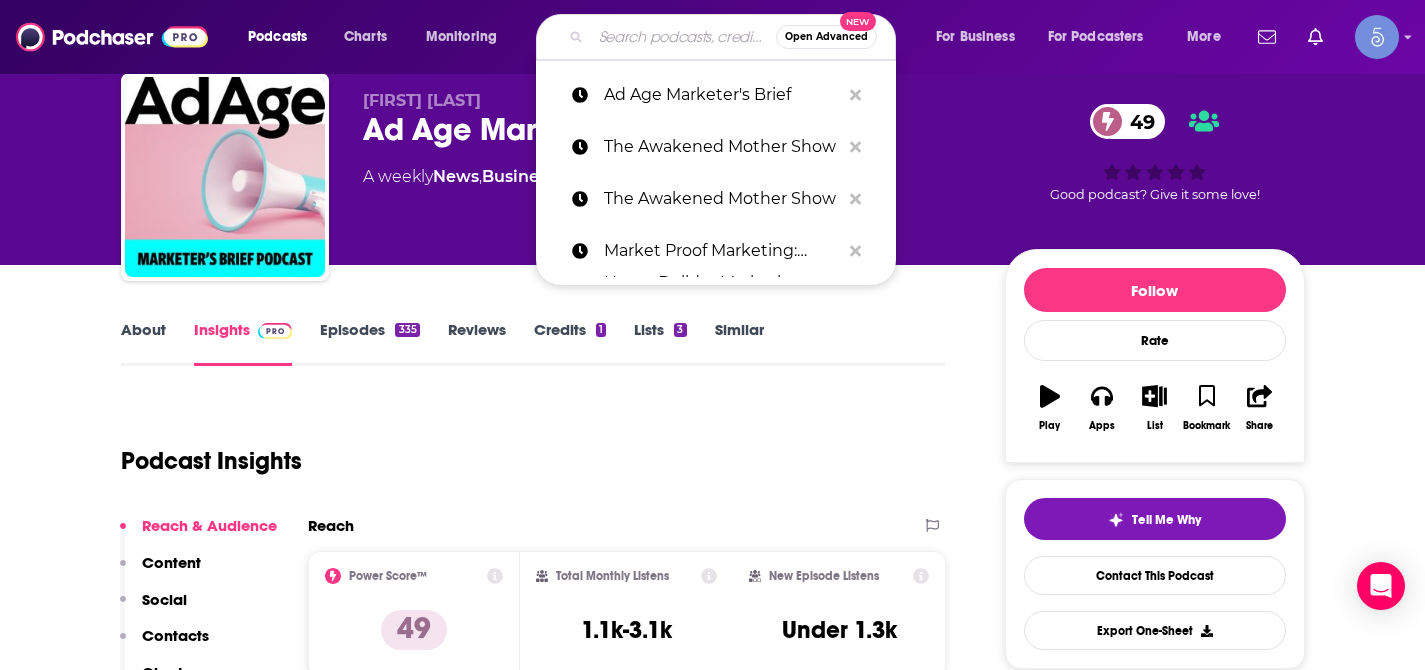 paste on "Yes, and Marketing,[FIRST] [LAST]" 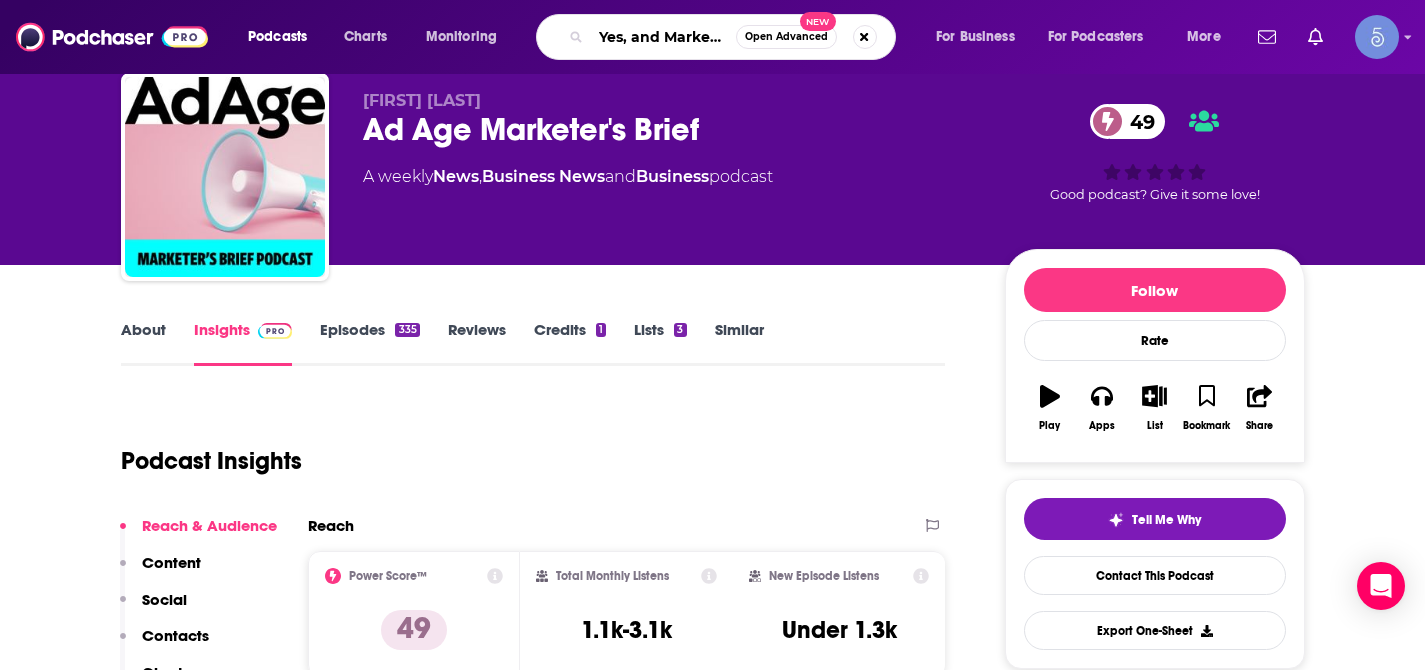 scroll, scrollTop: 0, scrollLeft: 128, axis: horizontal 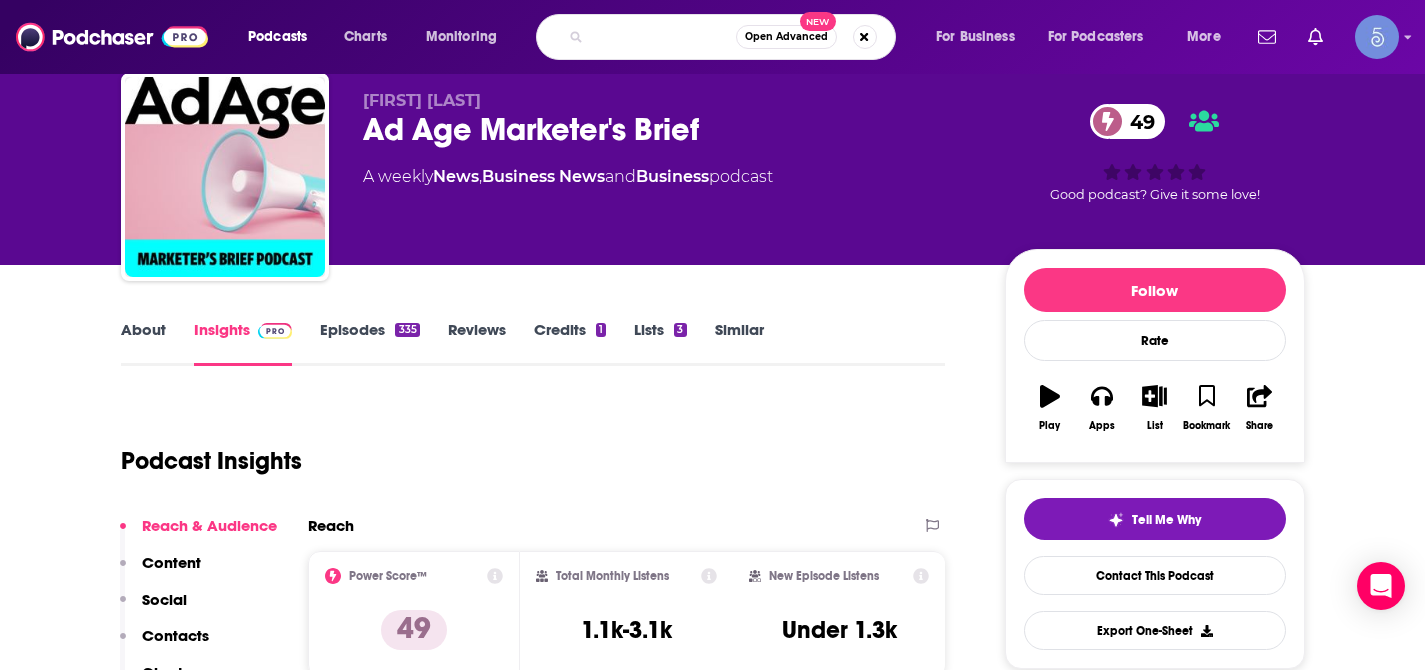 drag, startPoint x: 618, startPoint y: 40, endPoint x: 740, endPoint y: 35, distance: 122.10242 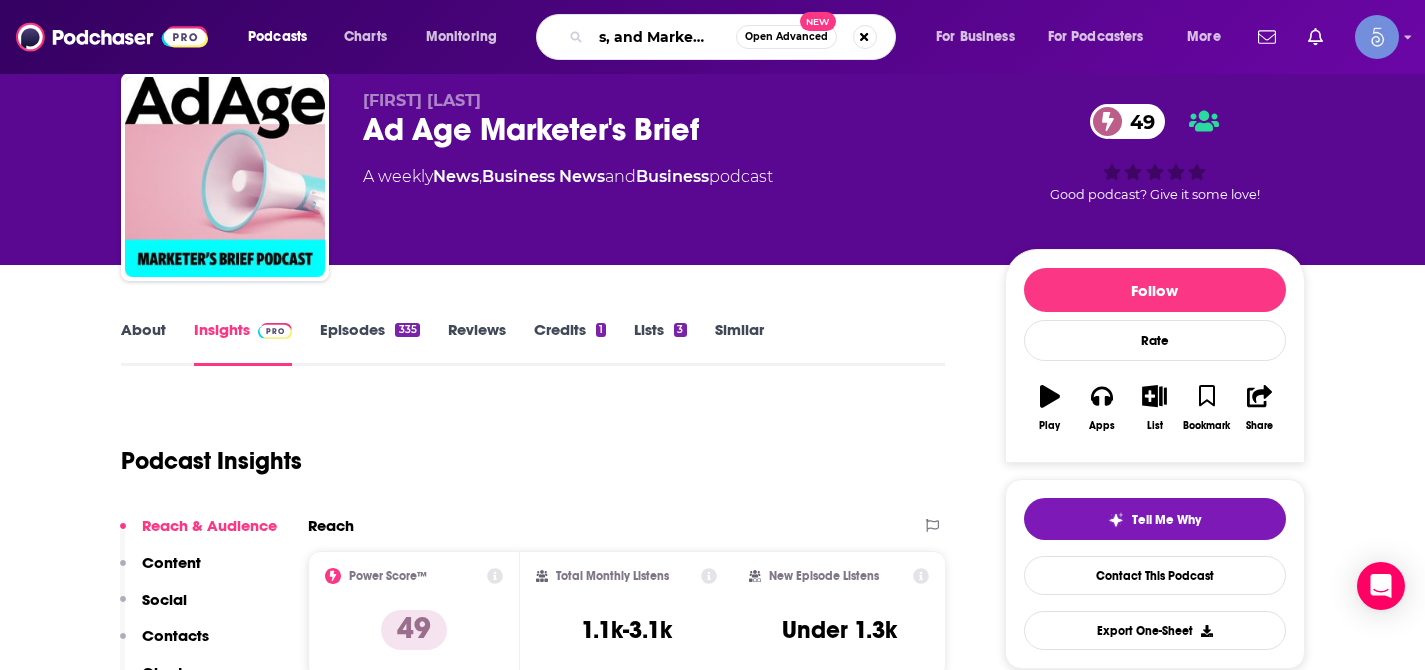 type on "Yes, and Marketing" 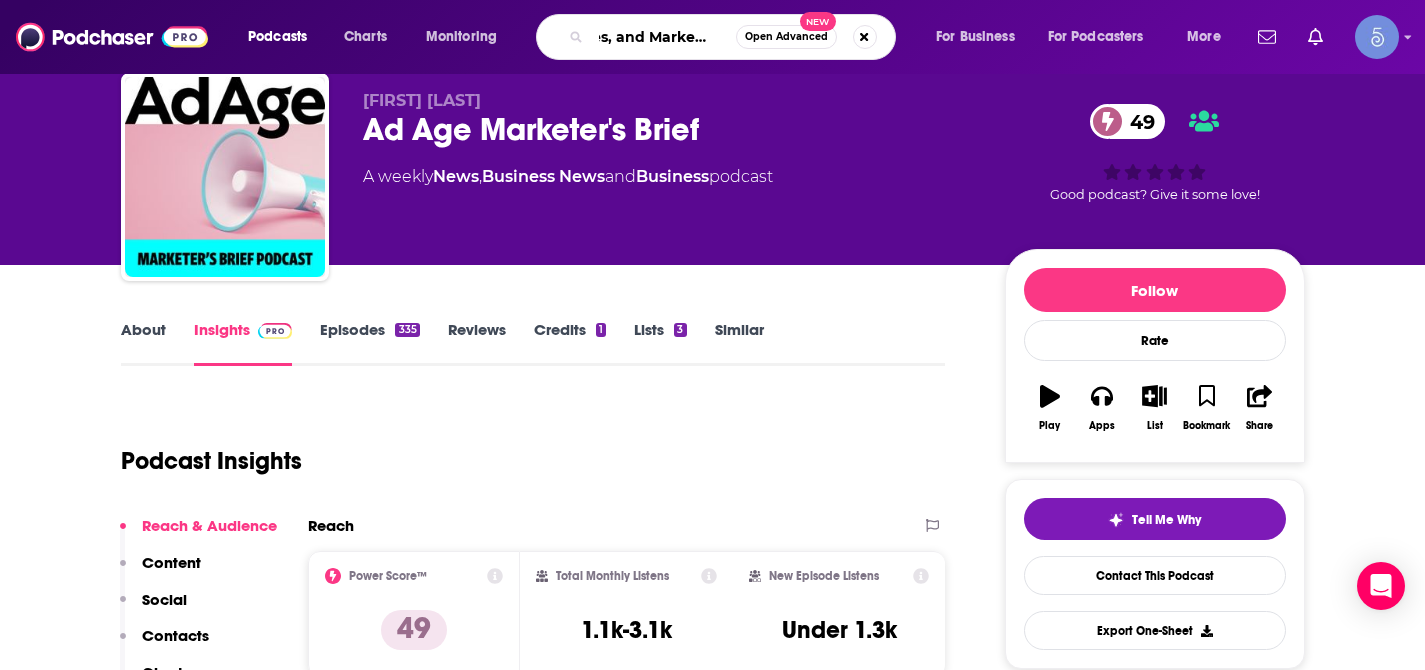 scroll, scrollTop: 0, scrollLeft: 13, axis: horizontal 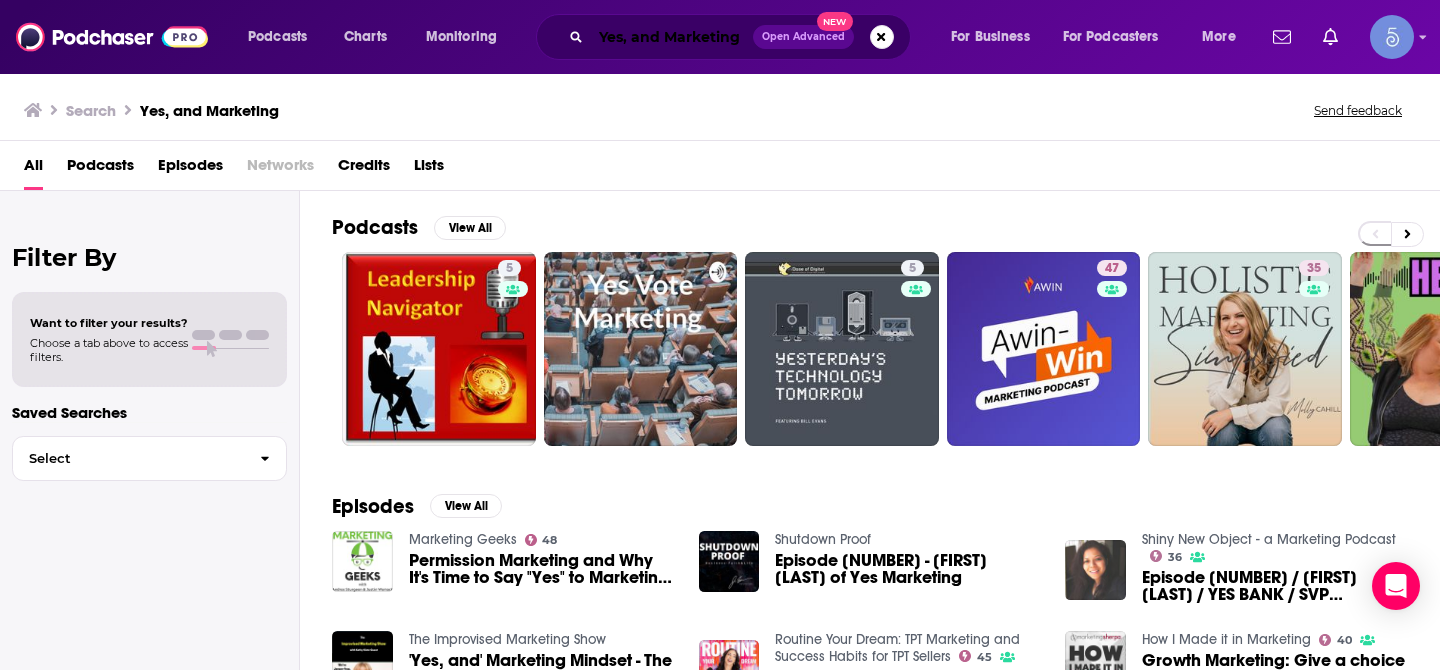 click on "Yes, and Marketing" at bounding box center [672, 37] 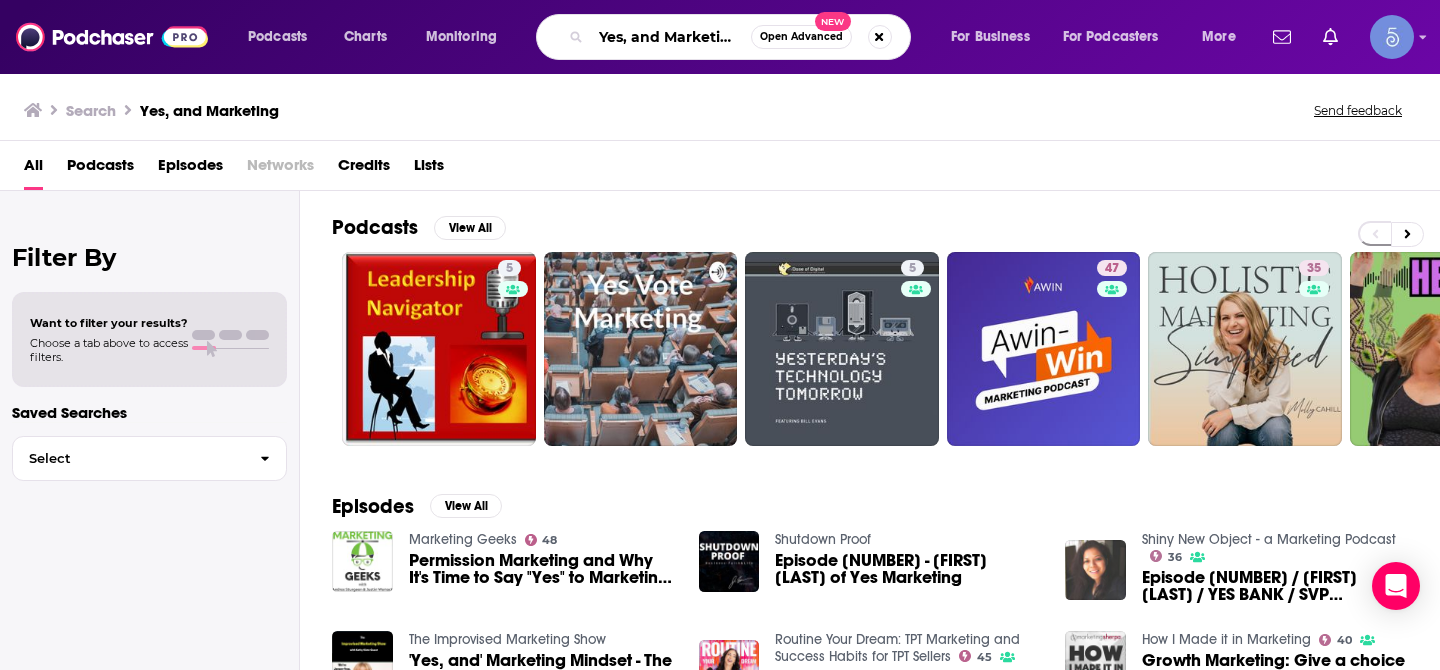 click on "Yes, and Marketing" at bounding box center (671, 37) 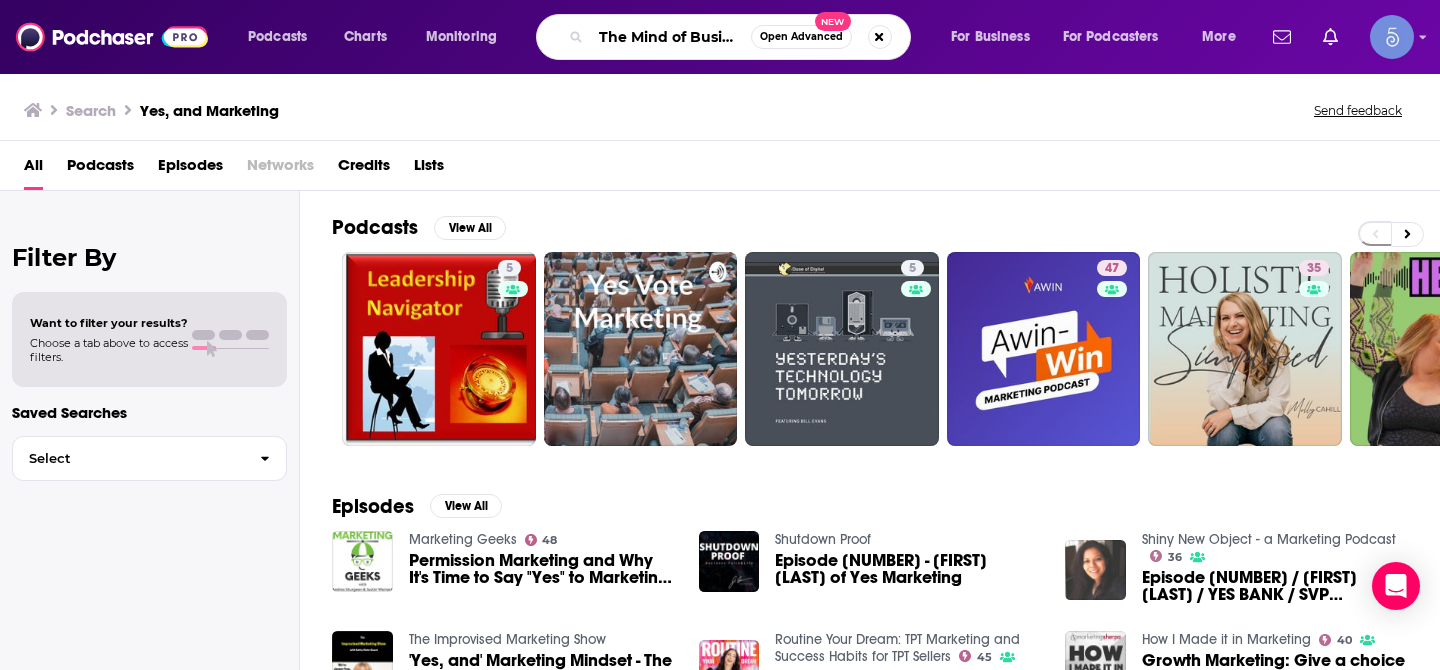 scroll, scrollTop: 0, scrollLeft: 77, axis: horizontal 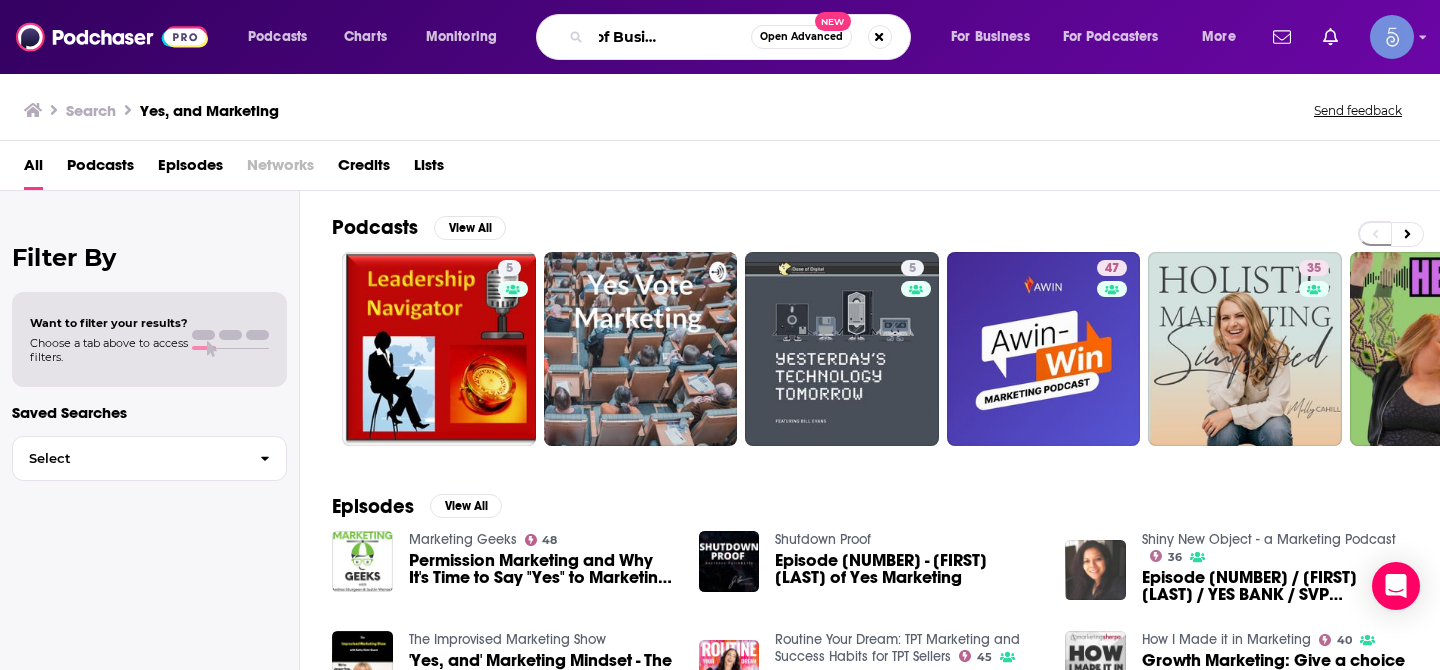 type on "The Mind of Business Success" 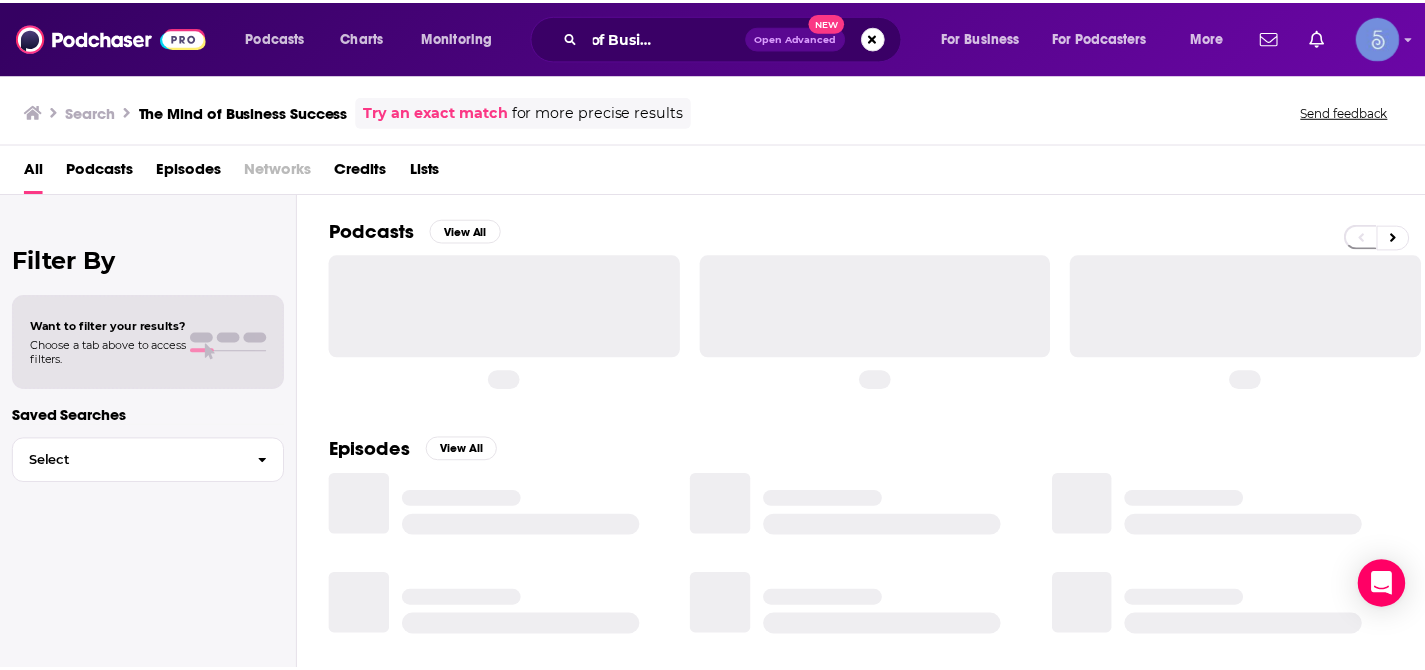 scroll, scrollTop: 0, scrollLeft: 0, axis: both 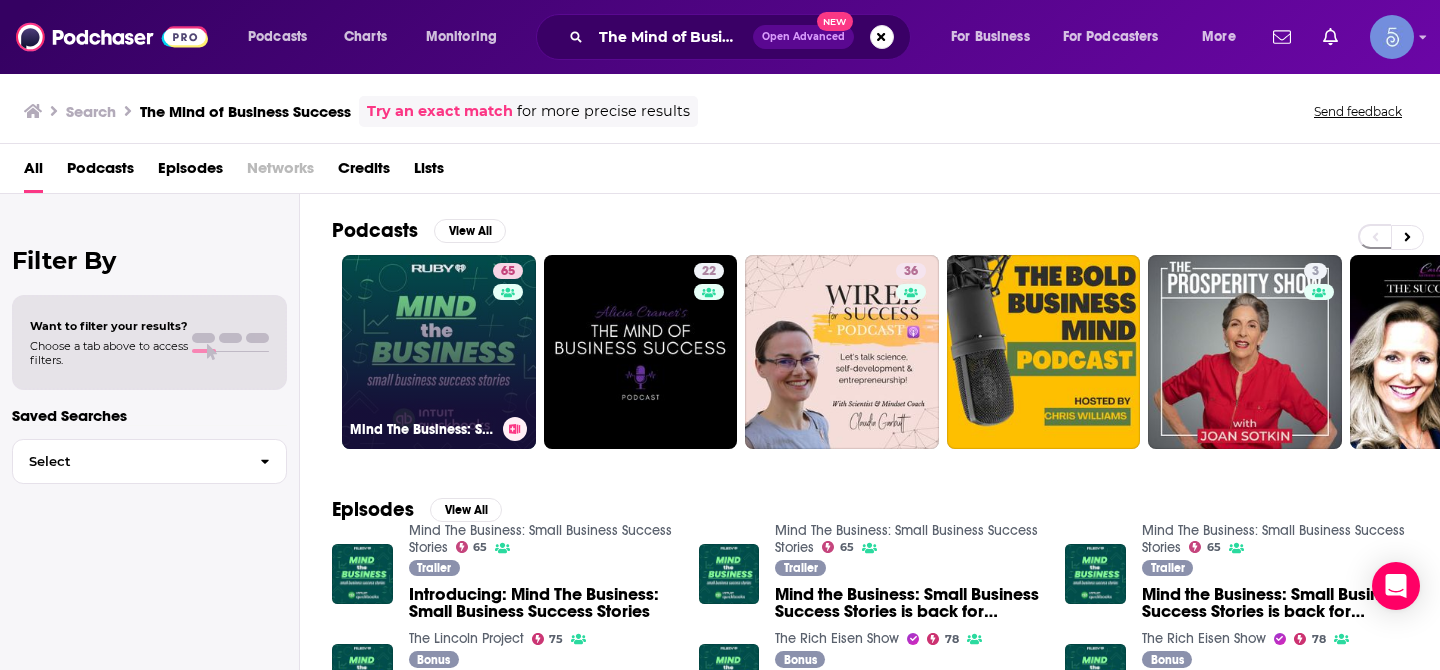 click on "65 Mind The Business: Small Business Success Stories" at bounding box center [439, 352] 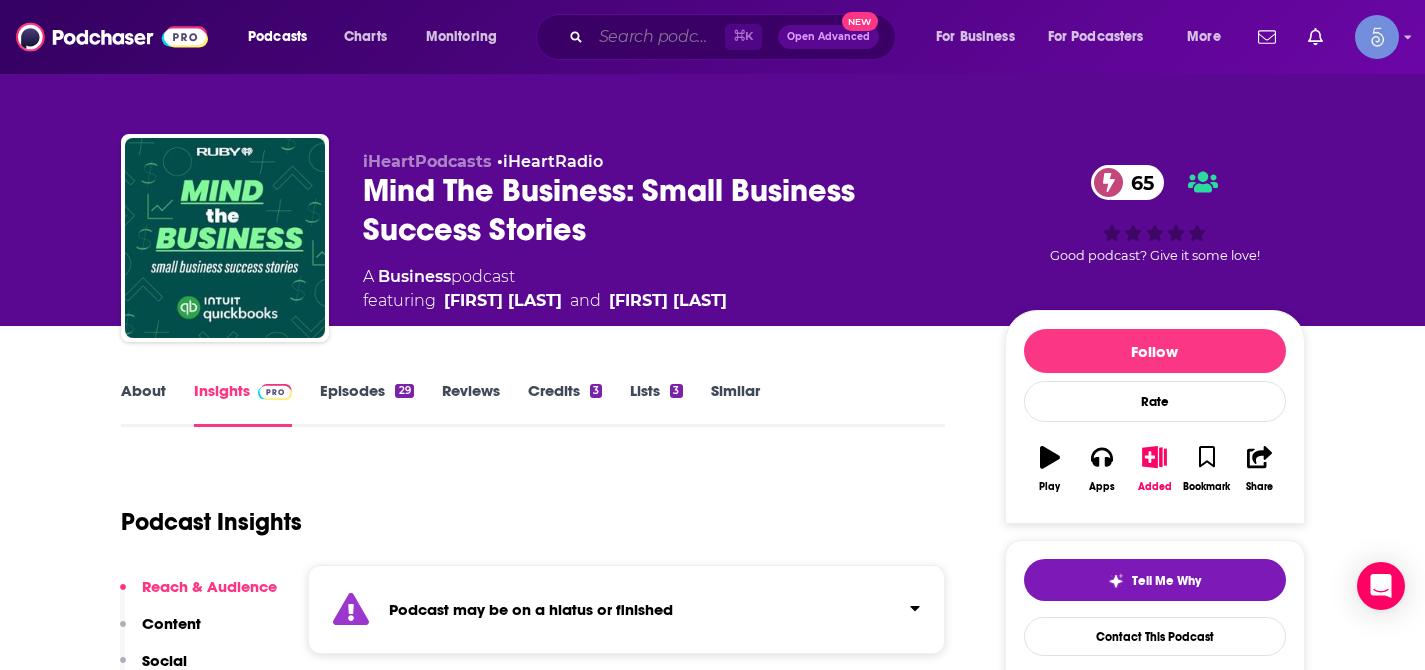 click at bounding box center [658, 37] 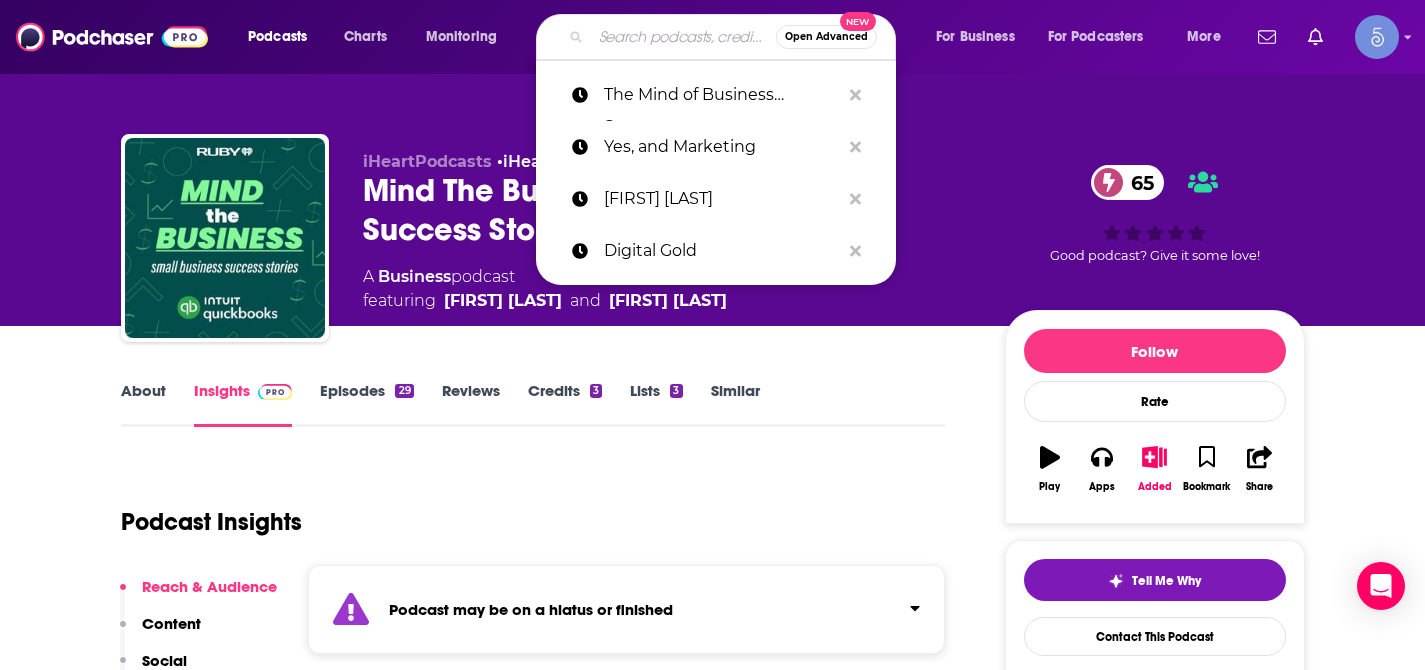 paste on "The Not For Lazy Marketers Podcast" 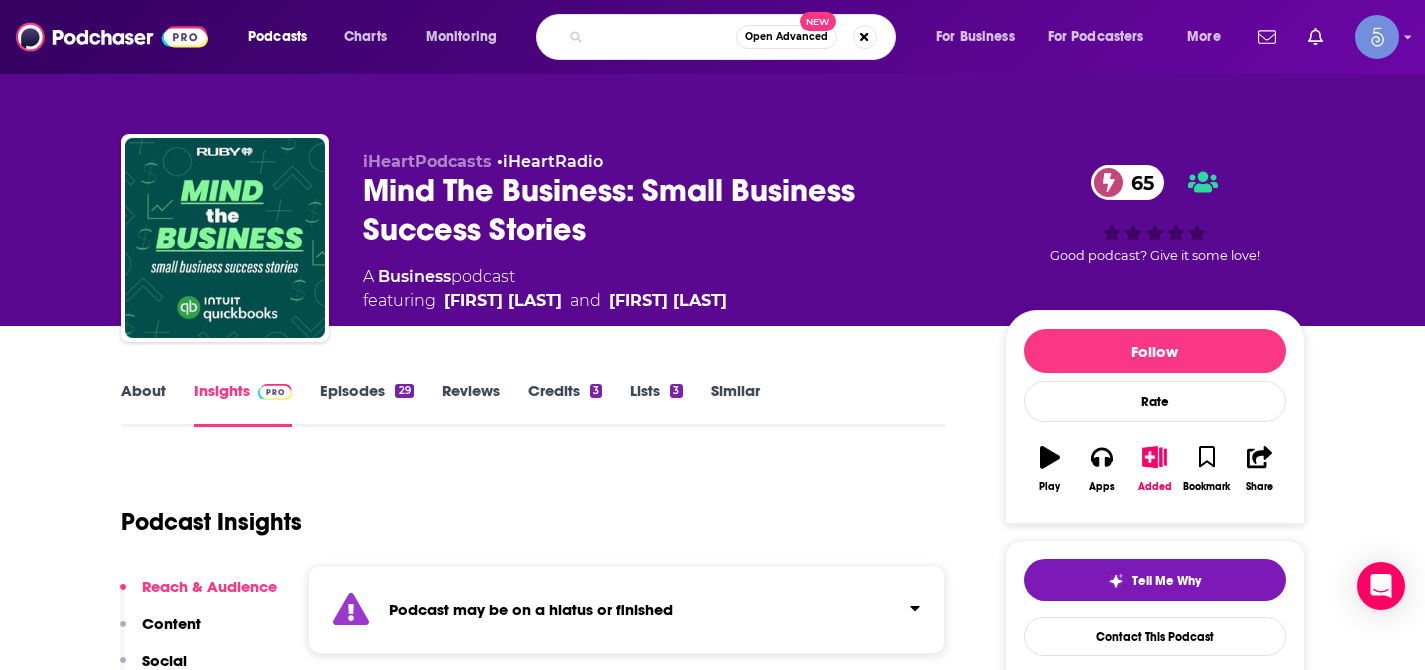 type on "The Not For Lazy Marketers Podcast'" 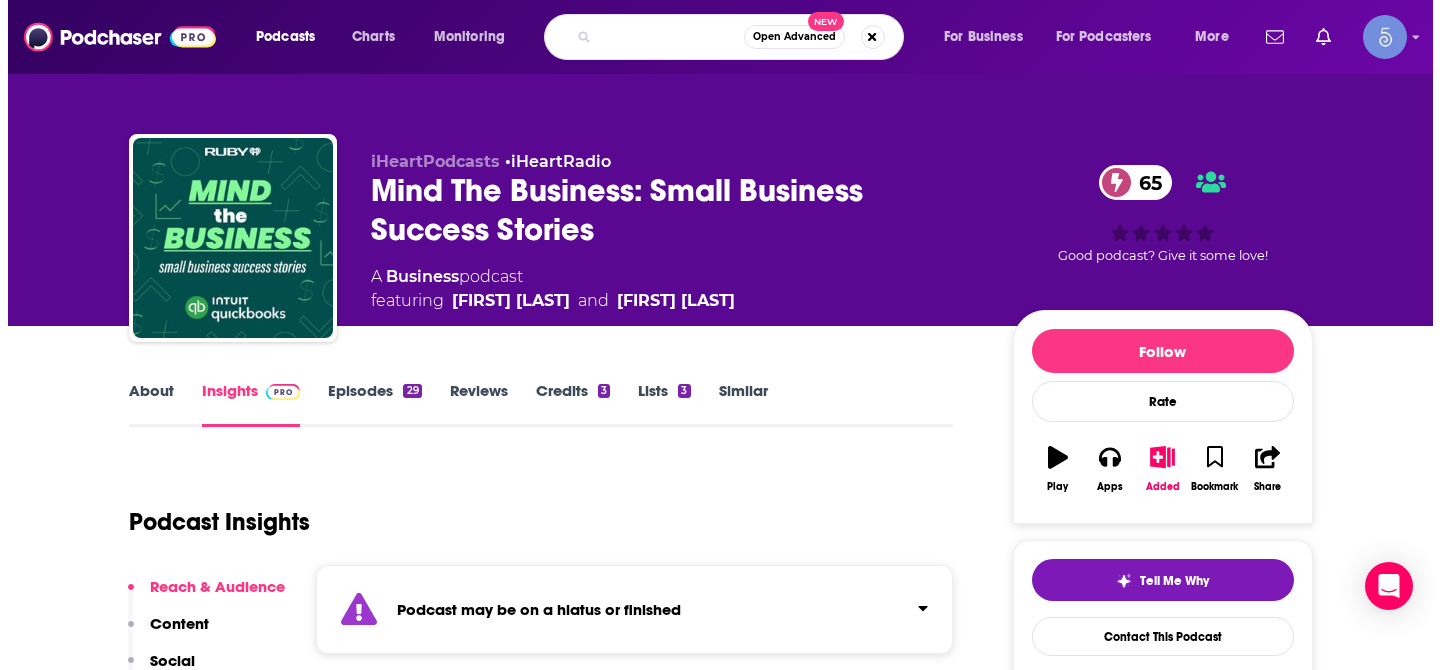 scroll, scrollTop: 0, scrollLeft: 140, axis: horizontal 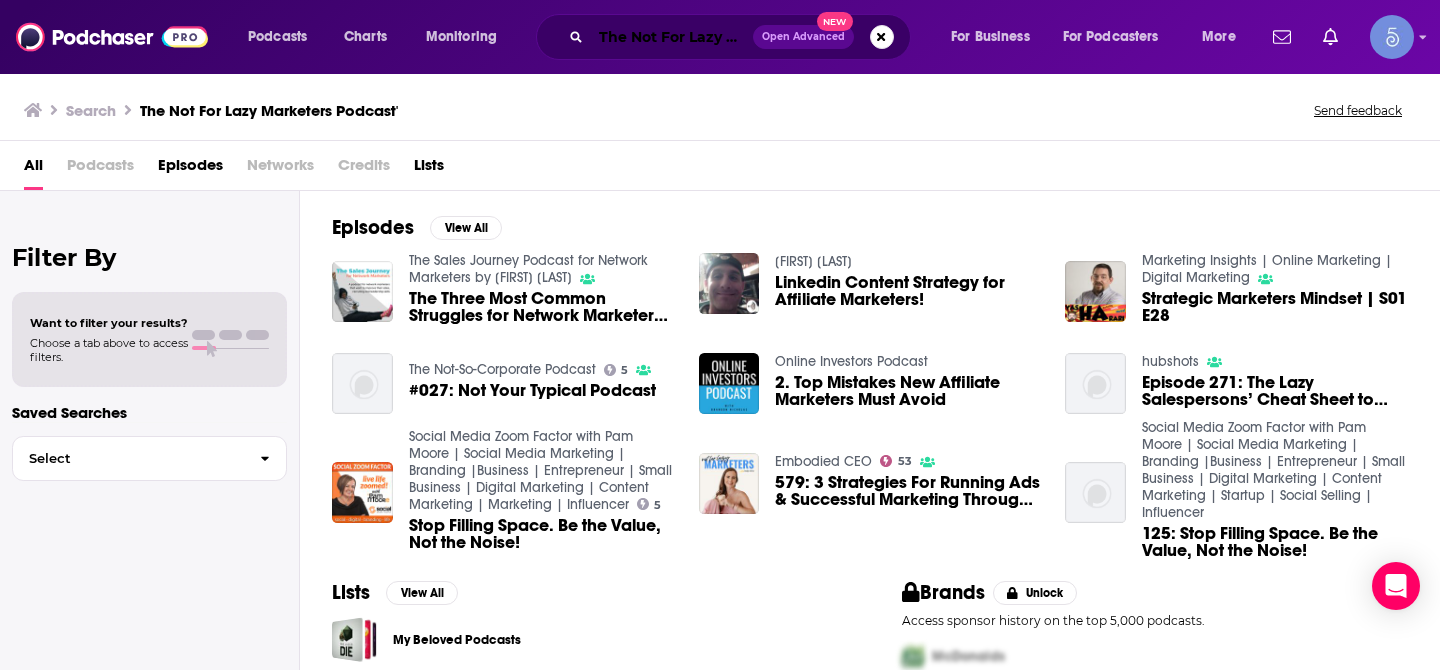 click on "The Not For Lazy Marketers Podcast'" at bounding box center (672, 37) 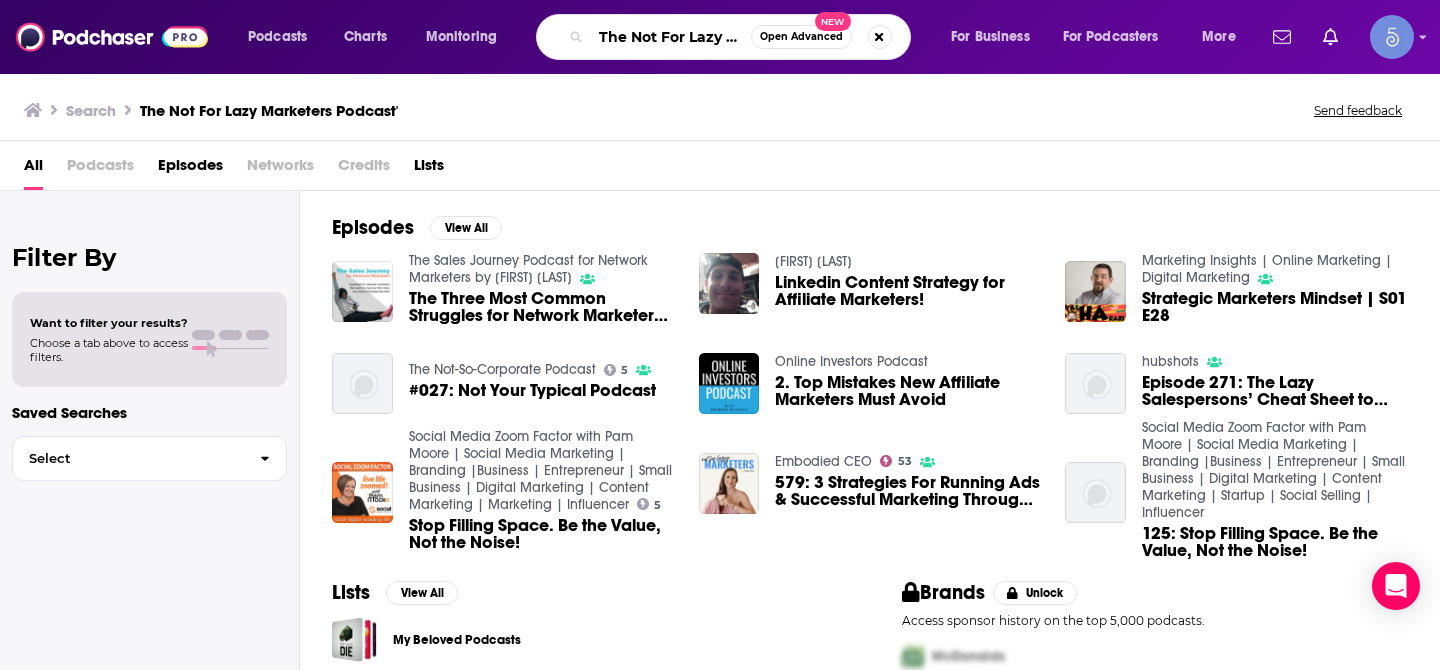 scroll, scrollTop: 0, scrollLeft: 125, axis: horizontal 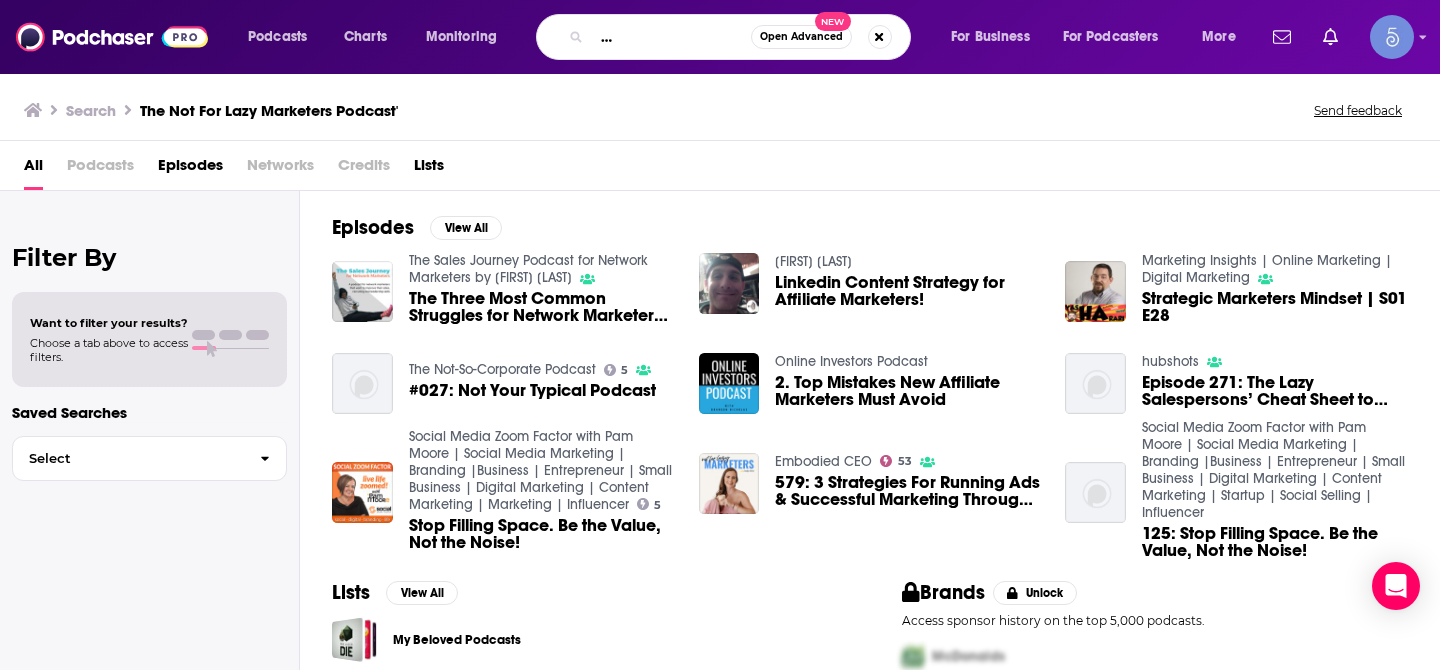 drag, startPoint x: 714, startPoint y: 33, endPoint x: 787, endPoint y: 38, distance: 73.171036 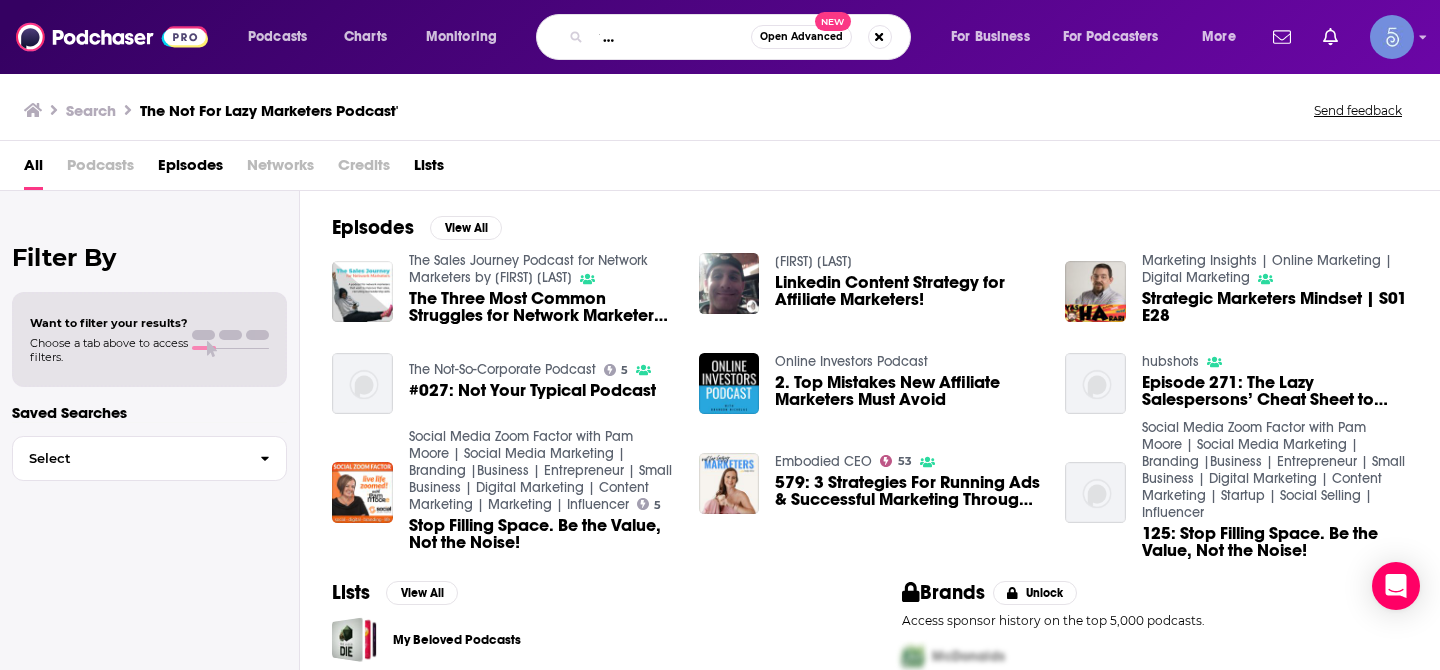 scroll, scrollTop: 0, scrollLeft: 122, axis: horizontal 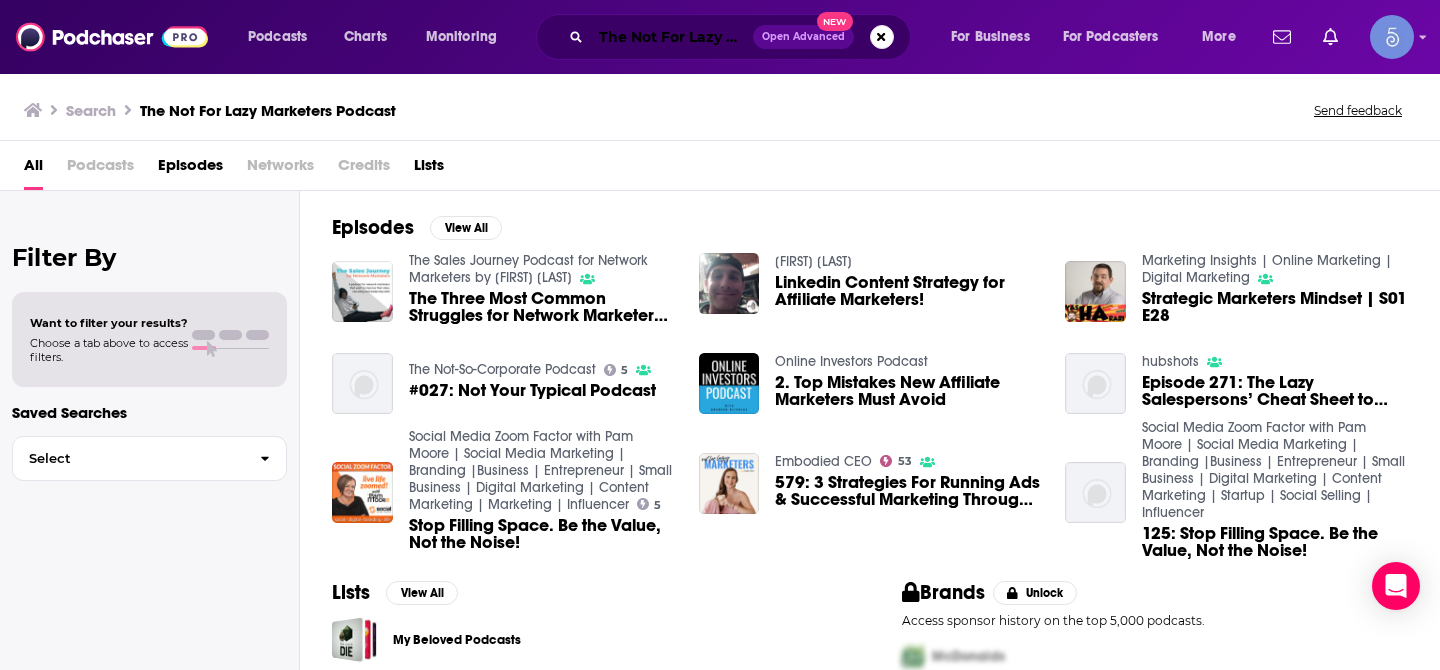 click on "The Not For Lazy Marketers Podcast" at bounding box center [672, 37] 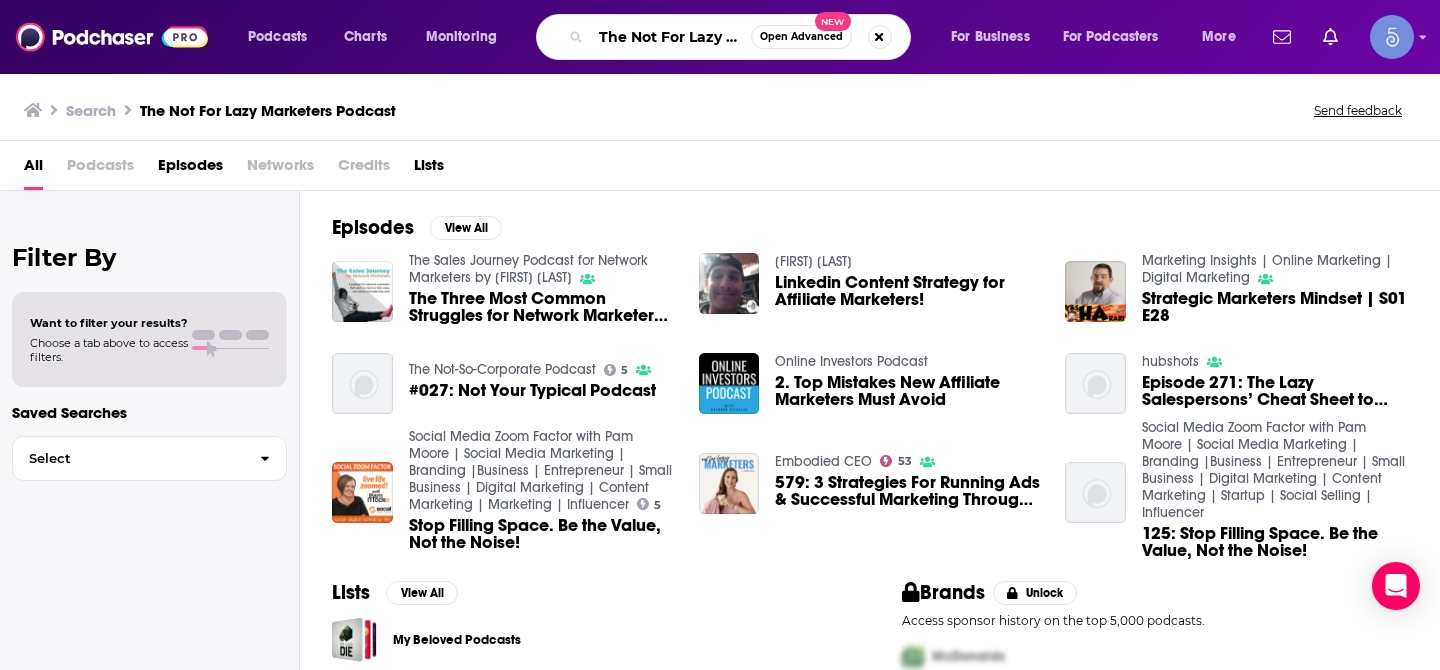 click on "The Not For Lazy Marketers Podcast" at bounding box center [671, 37] 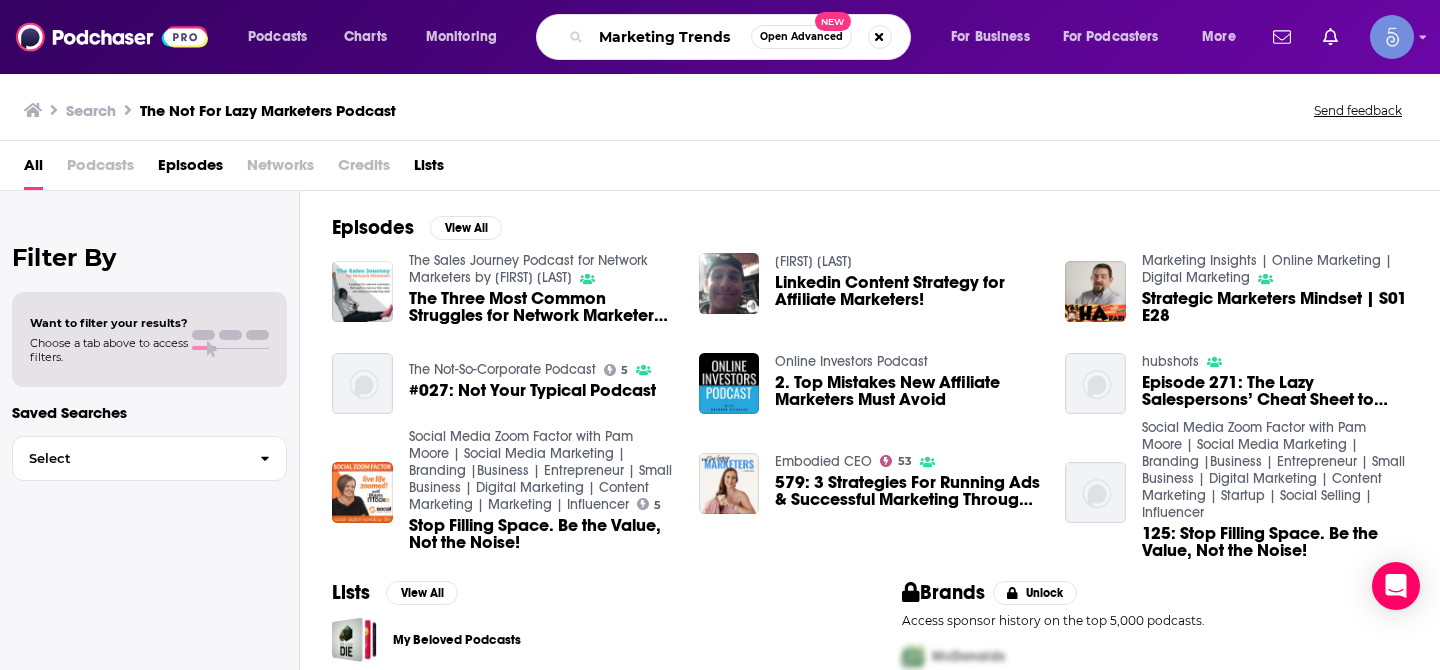 type on "Marketing Trends" 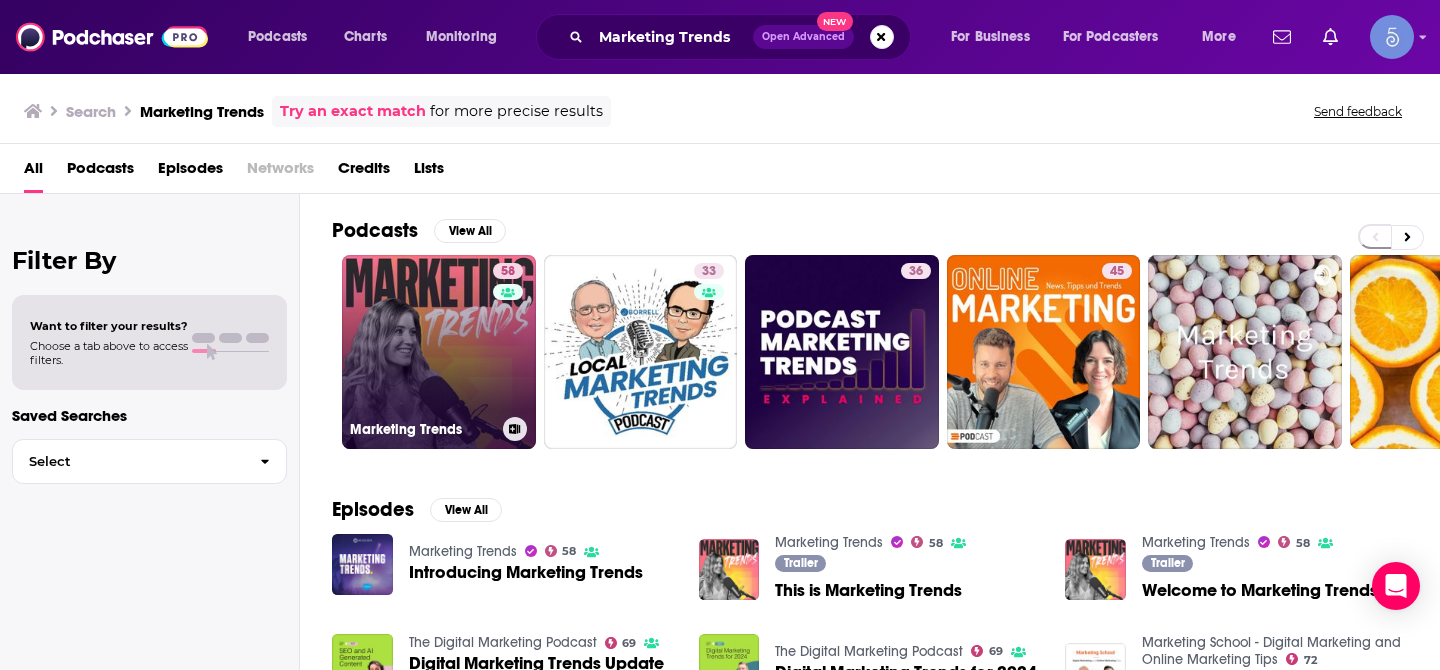 click on "58 Marketing Trends" at bounding box center (439, 352) 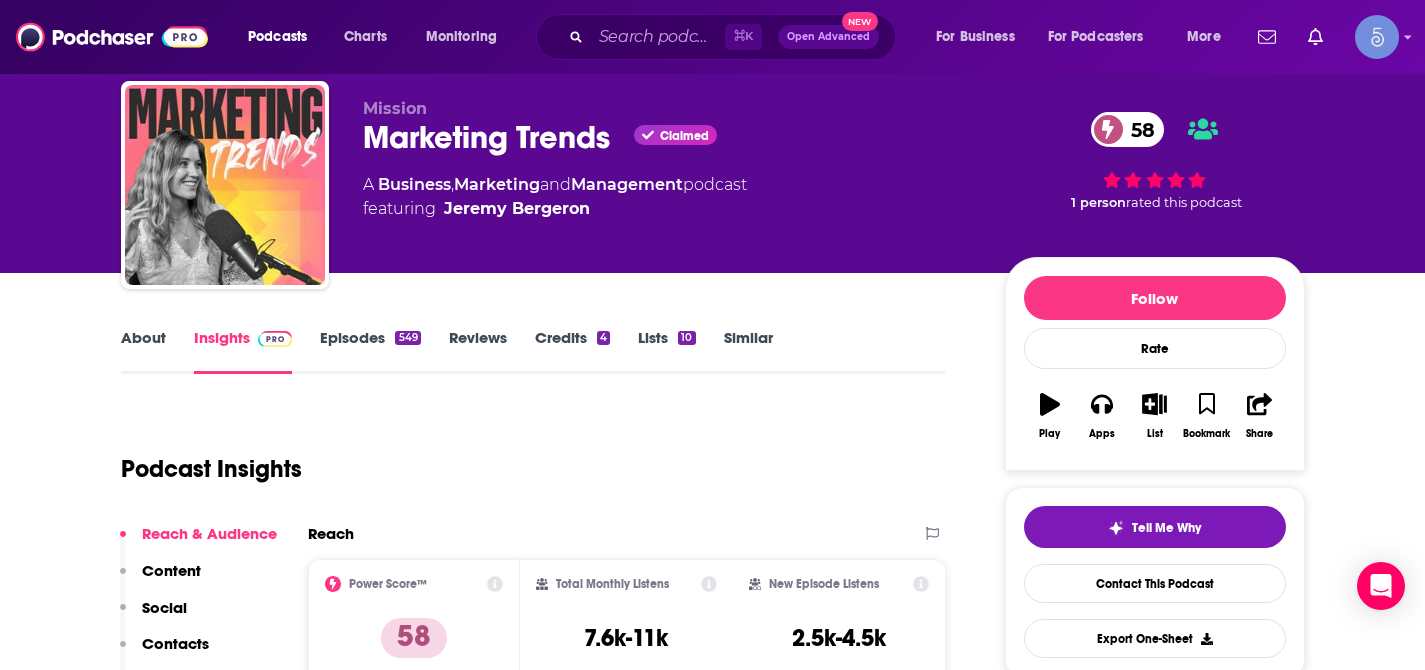 scroll, scrollTop: 70, scrollLeft: 0, axis: vertical 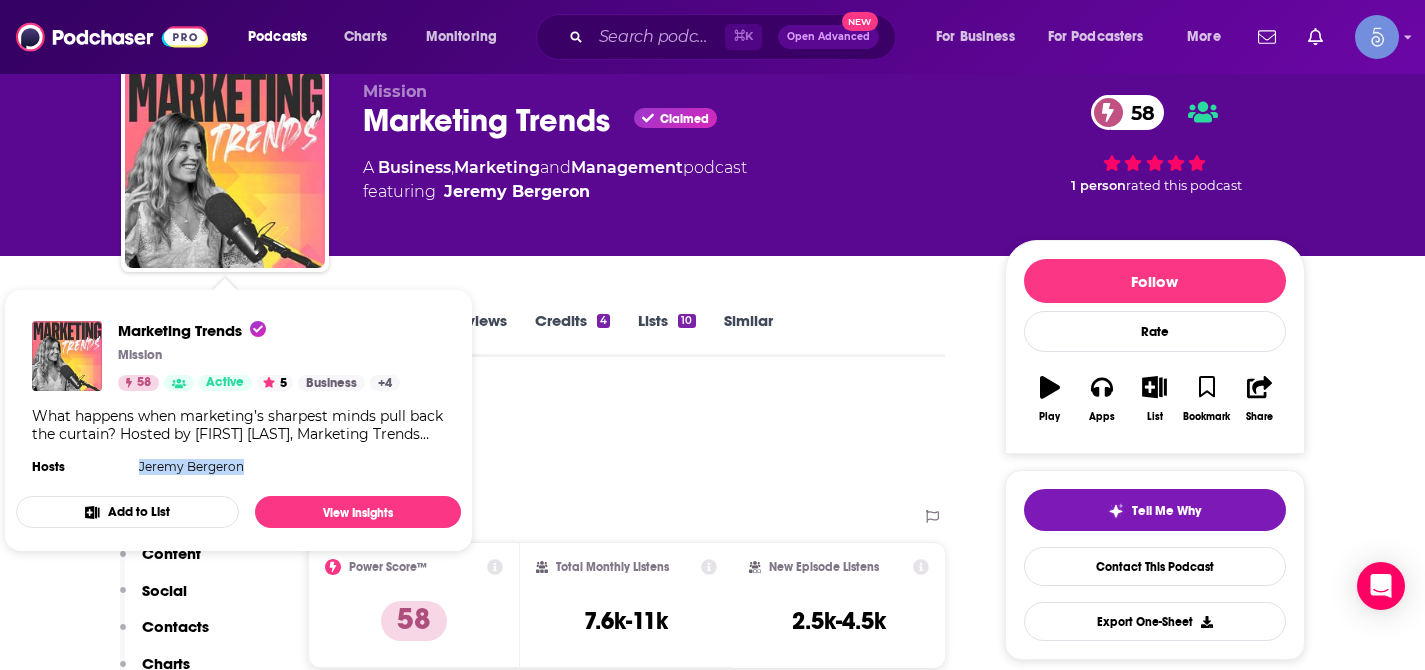 drag, startPoint x: 136, startPoint y: 469, endPoint x: 258, endPoint y: 478, distance: 122.33152 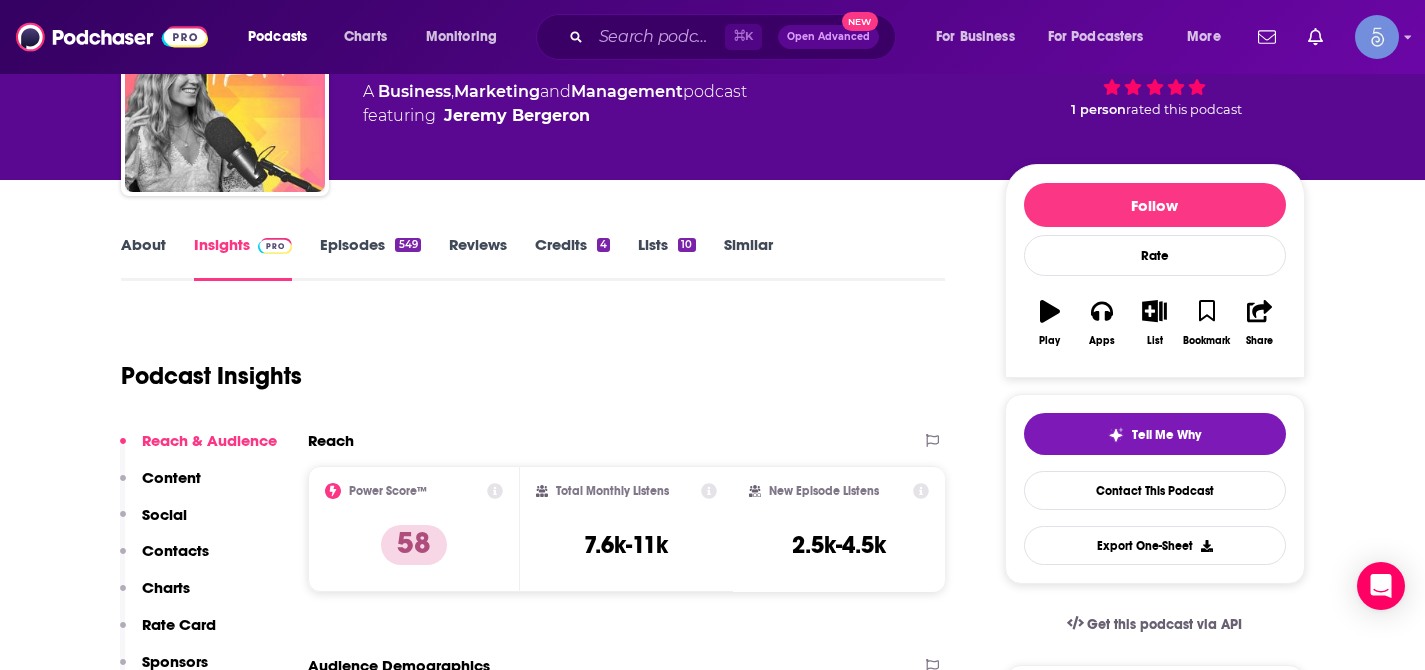 click on "Contacts" at bounding box center [175, 550] 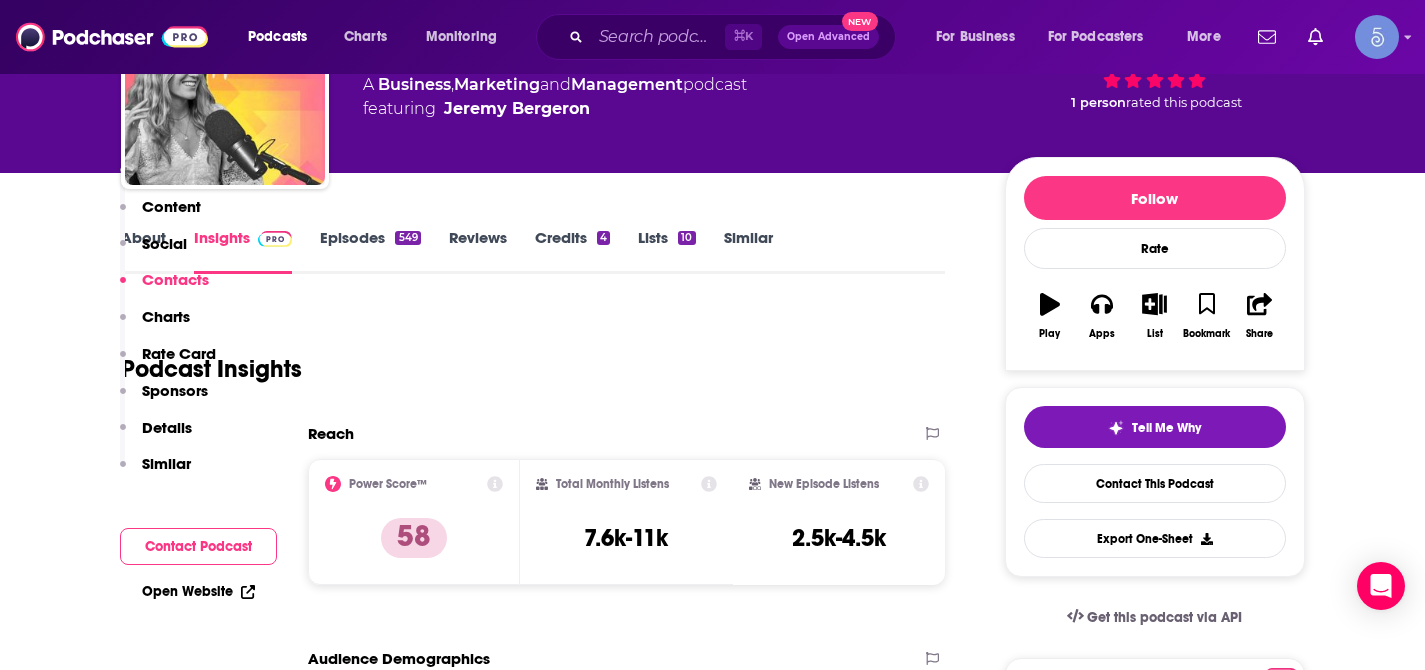 scroll, scrollTop: 1735, scrollLeft: 0, axis: vertical 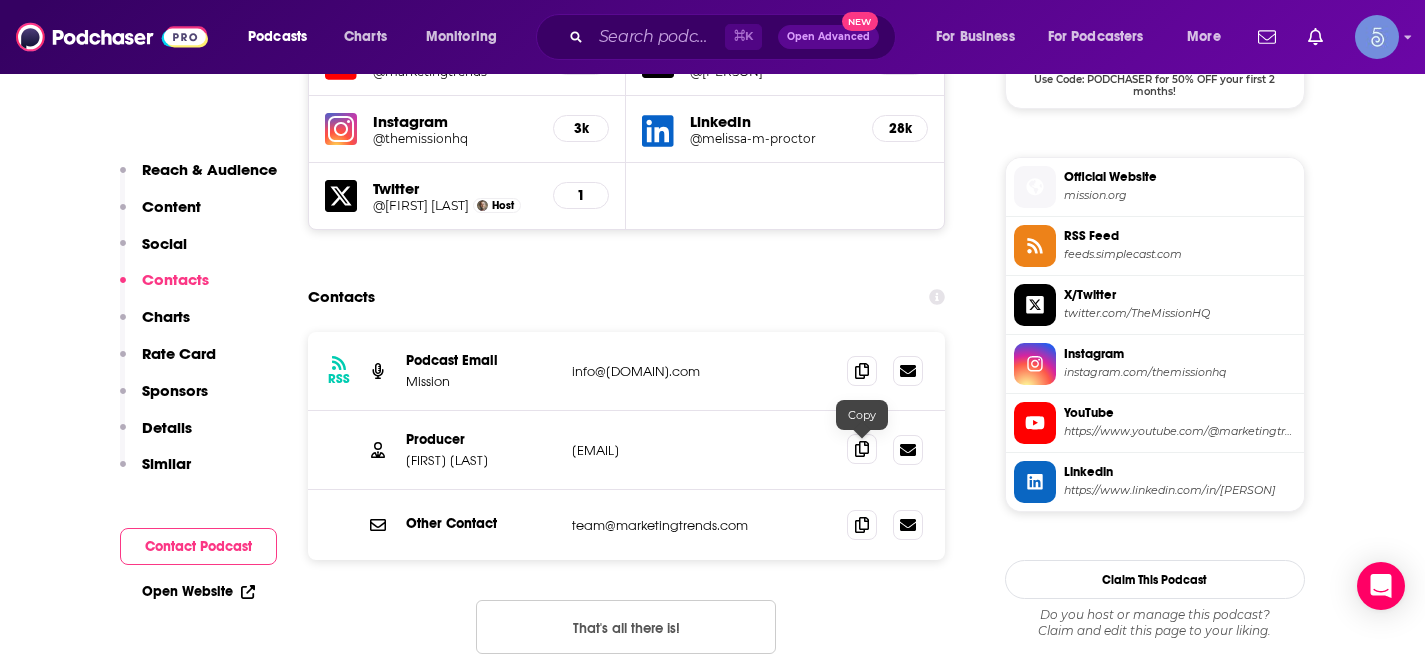click 